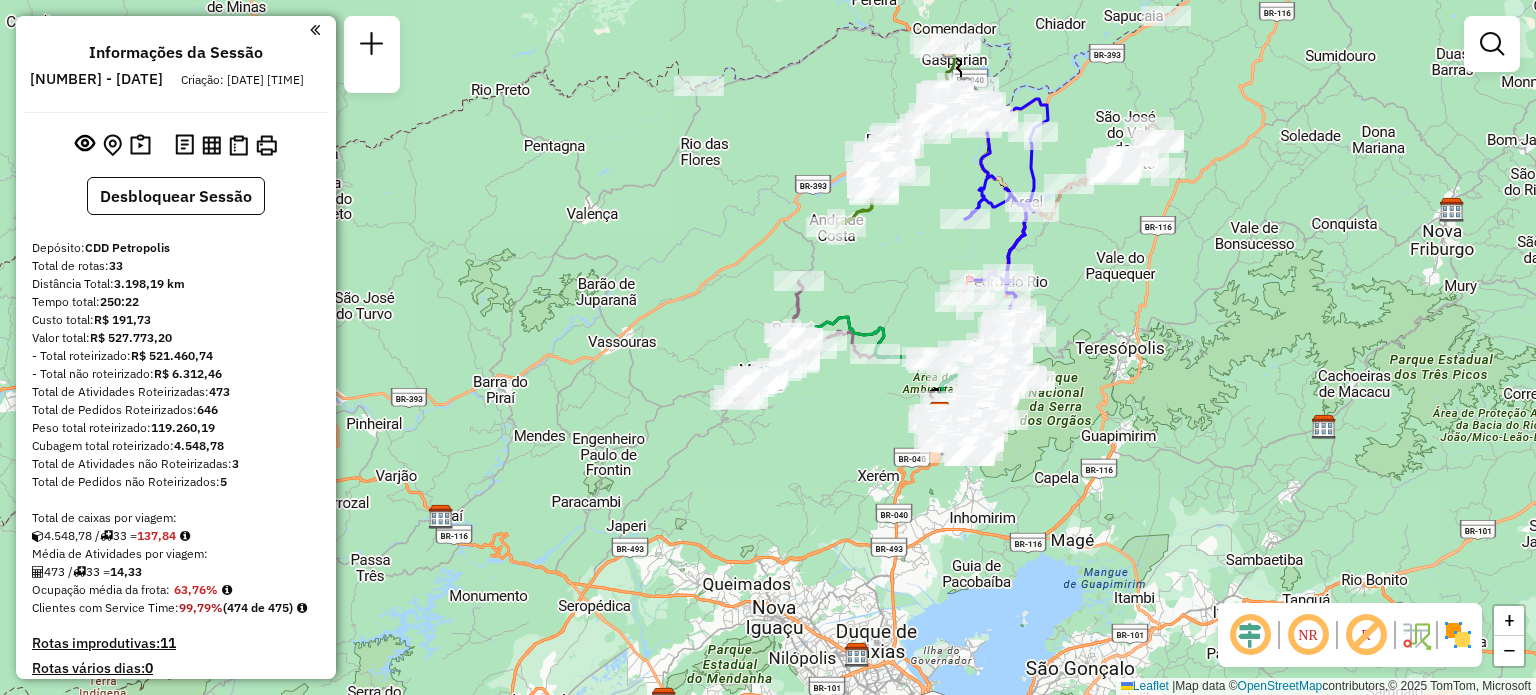 scroll, scrollTop: 0, scrollLeft: 0, axis: both 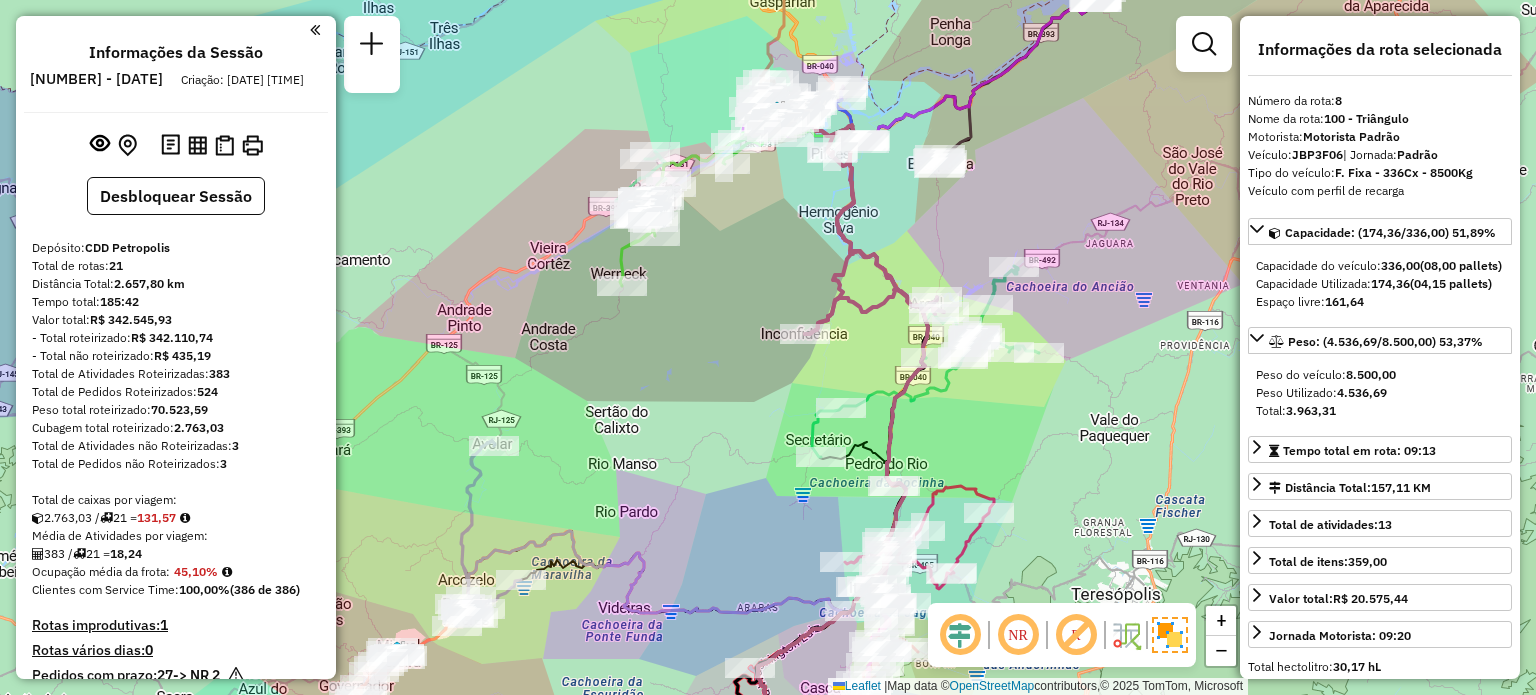 select on "**********" 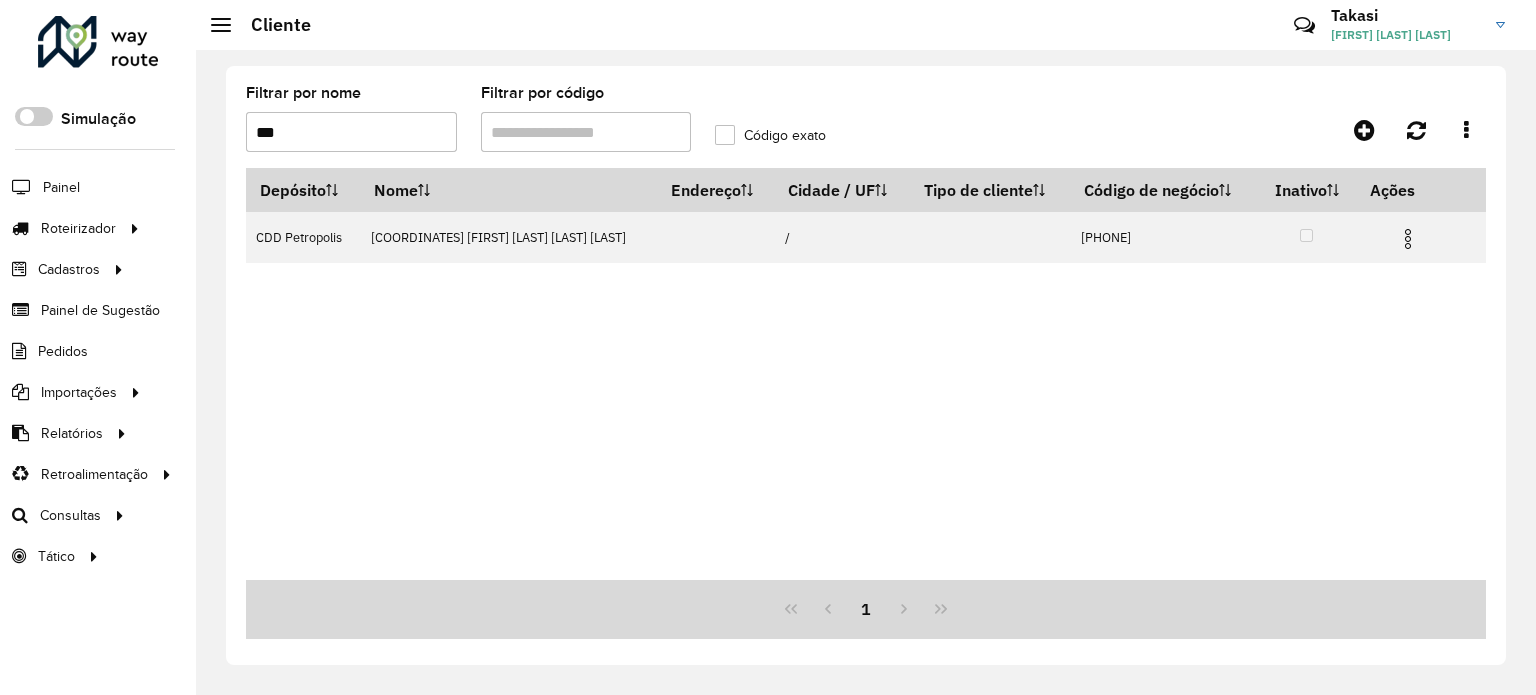 scroll, scrollTop: 0, scrollLeft: 0, axis: both 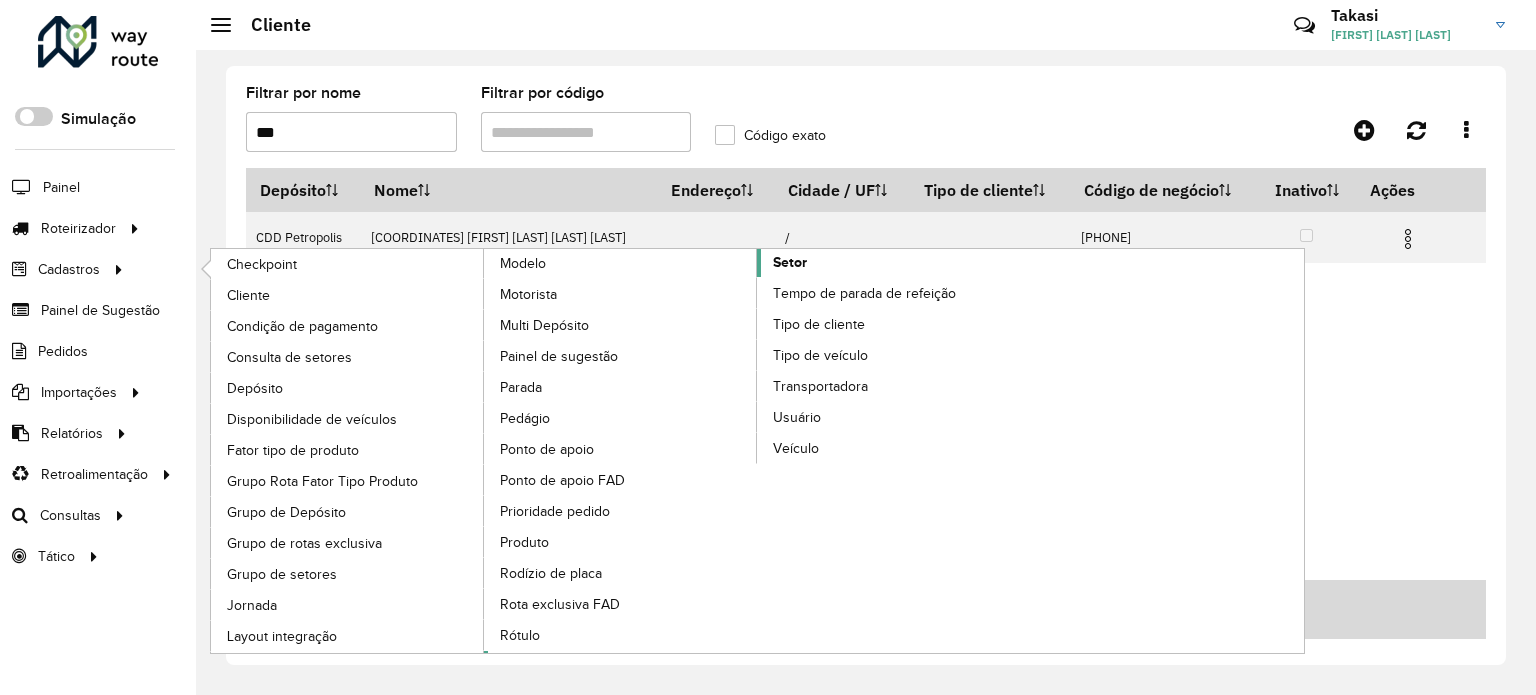 click on "Setor" 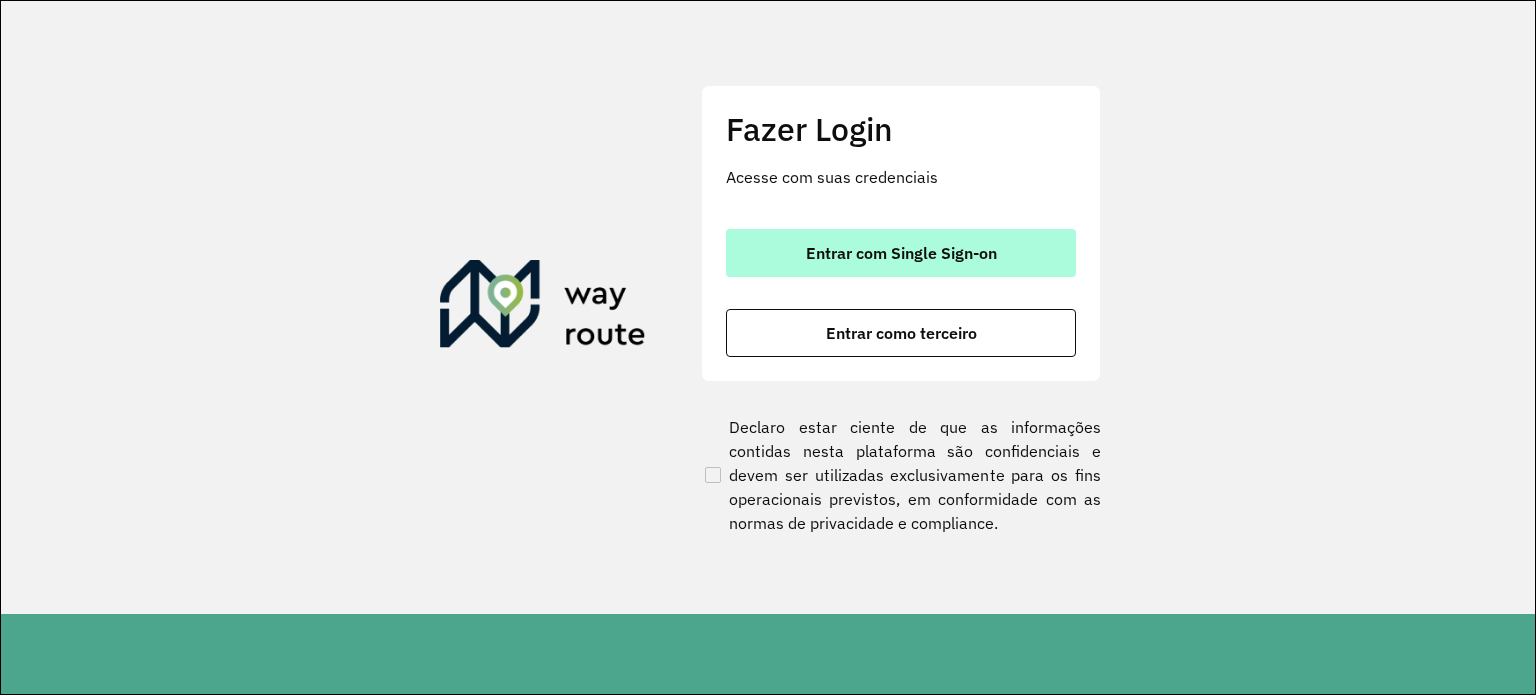 click on "Entrar com Single Sign-on" at bounding box center [901, 253] 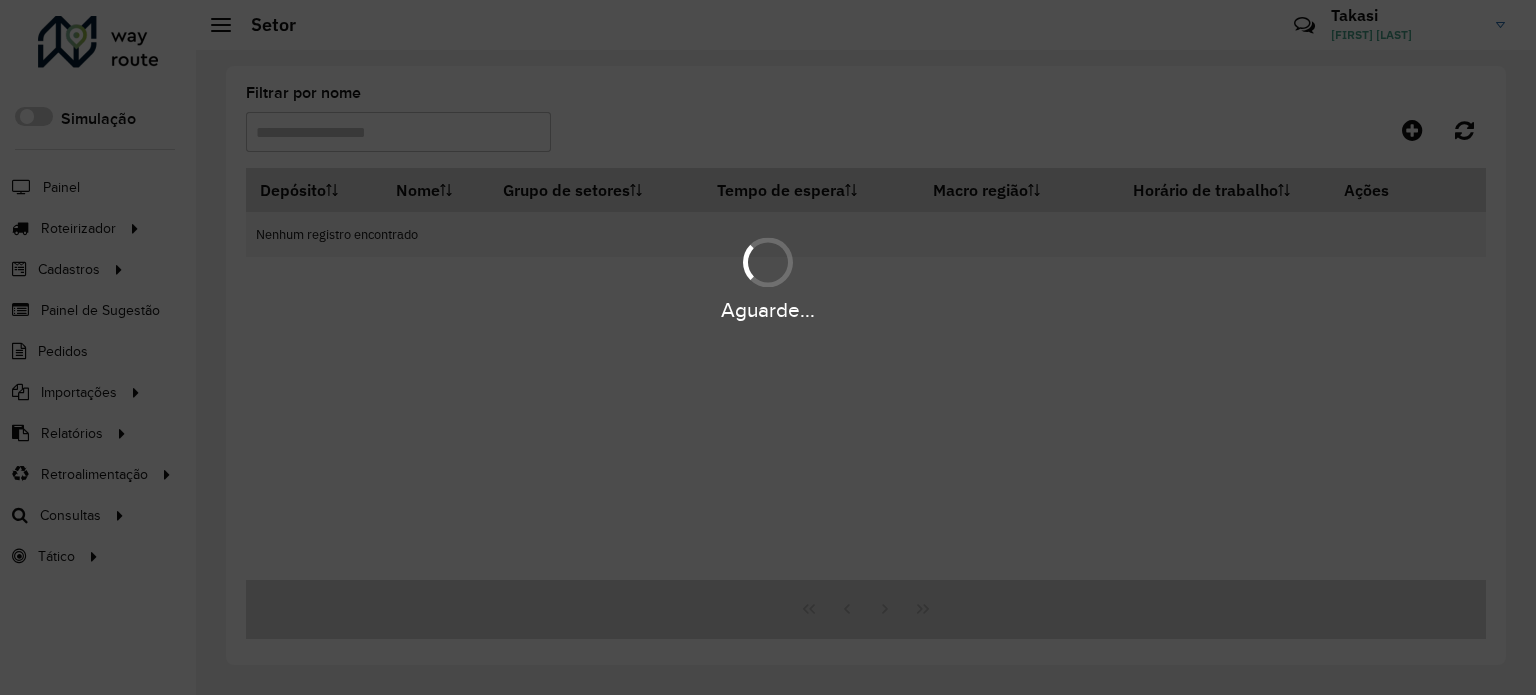 scroll, scrollTop: 0, scrollLeft: 0, axis: both 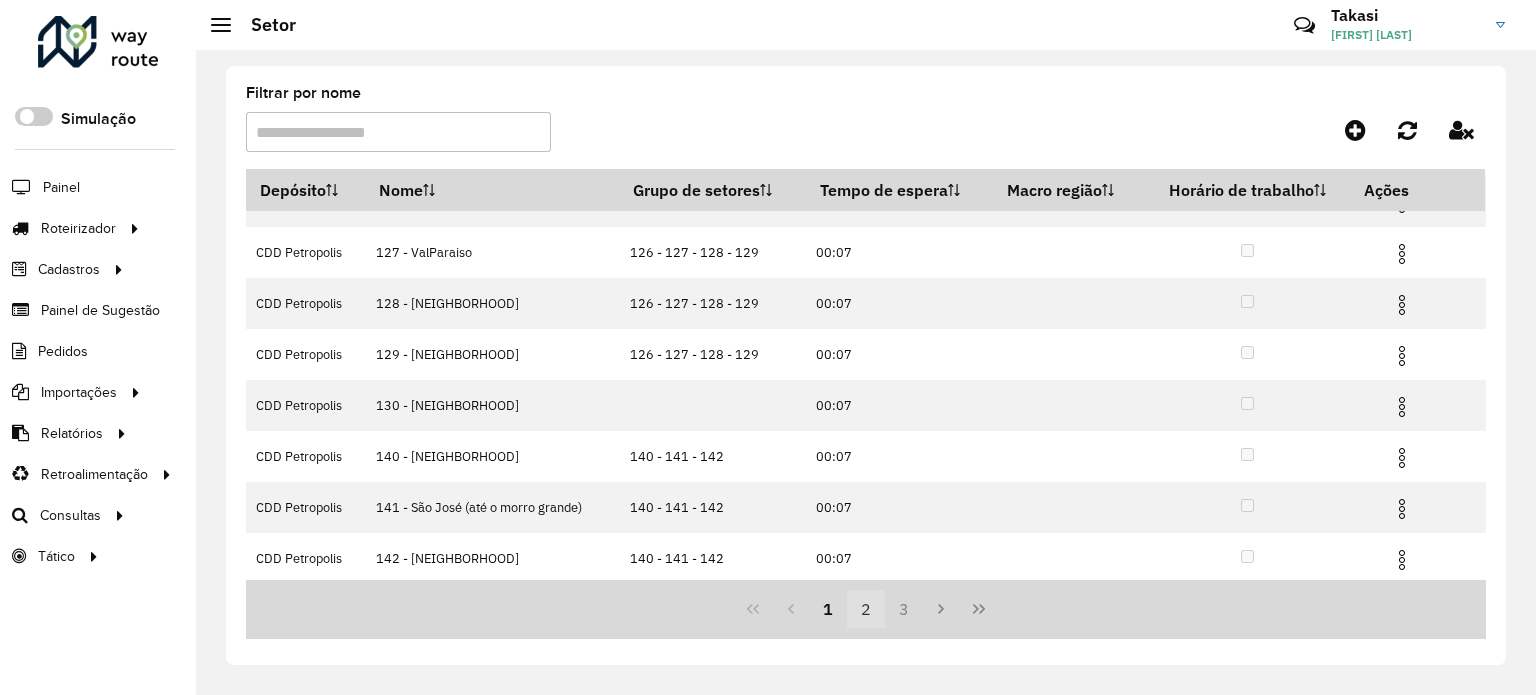 click on "2" at bounding box center (866, 609) 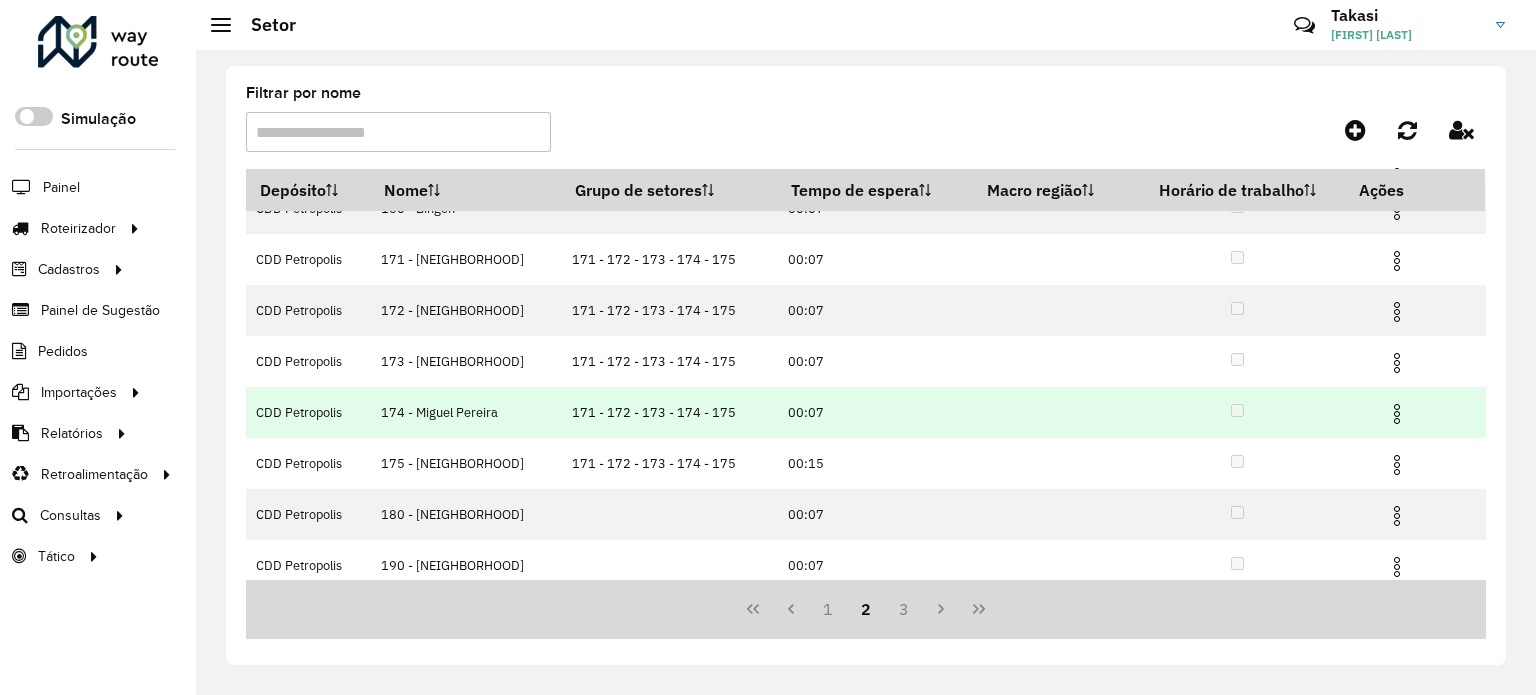 scroll, scrollTop: 0, scrollLeft: 0, axis: both 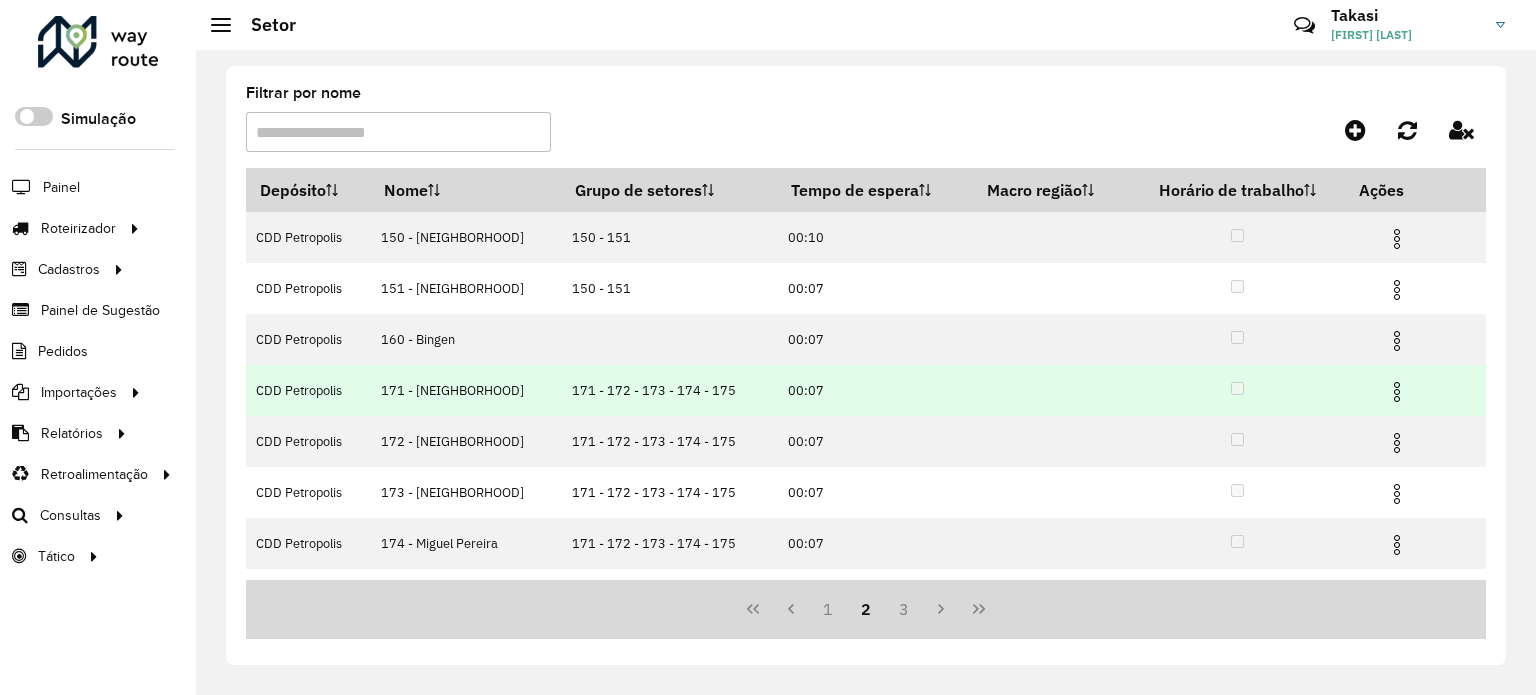 click at bounding box center (1397, 392) 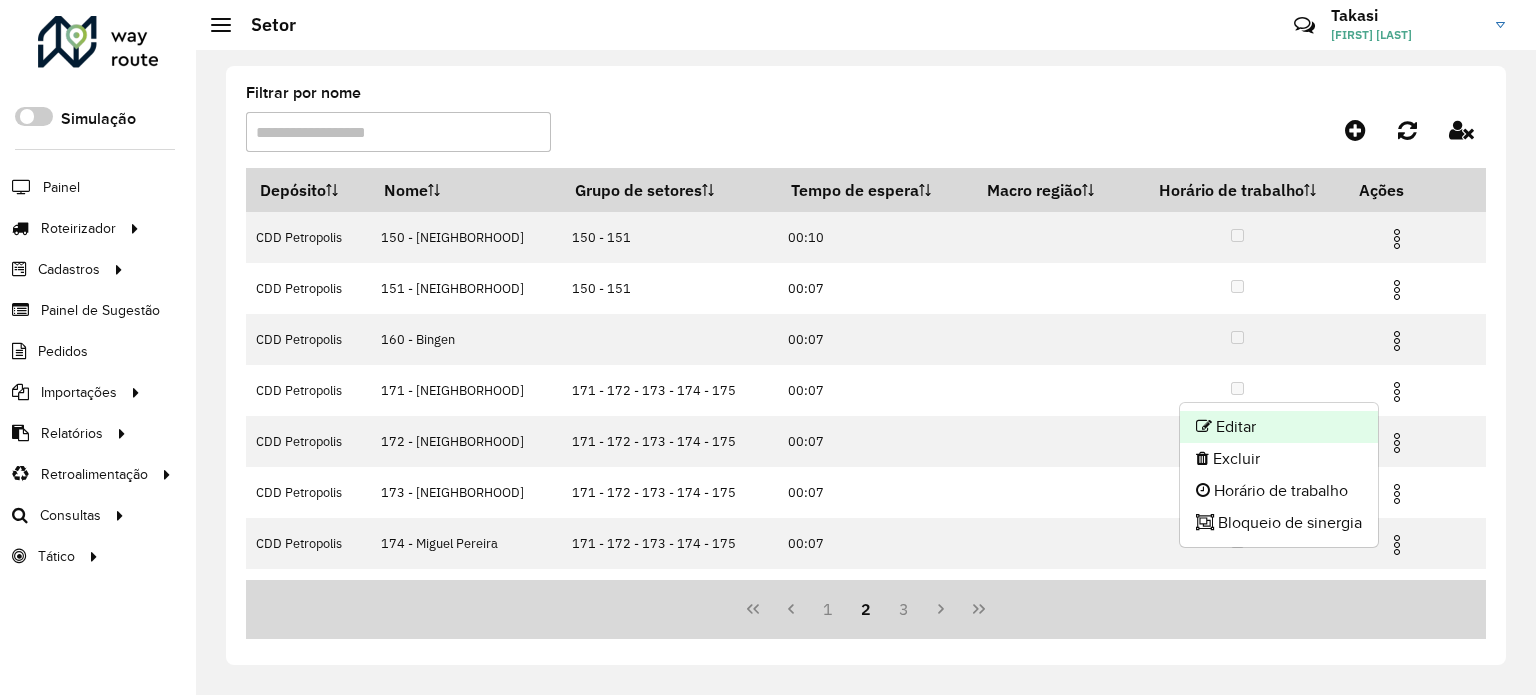 click on "Editar" 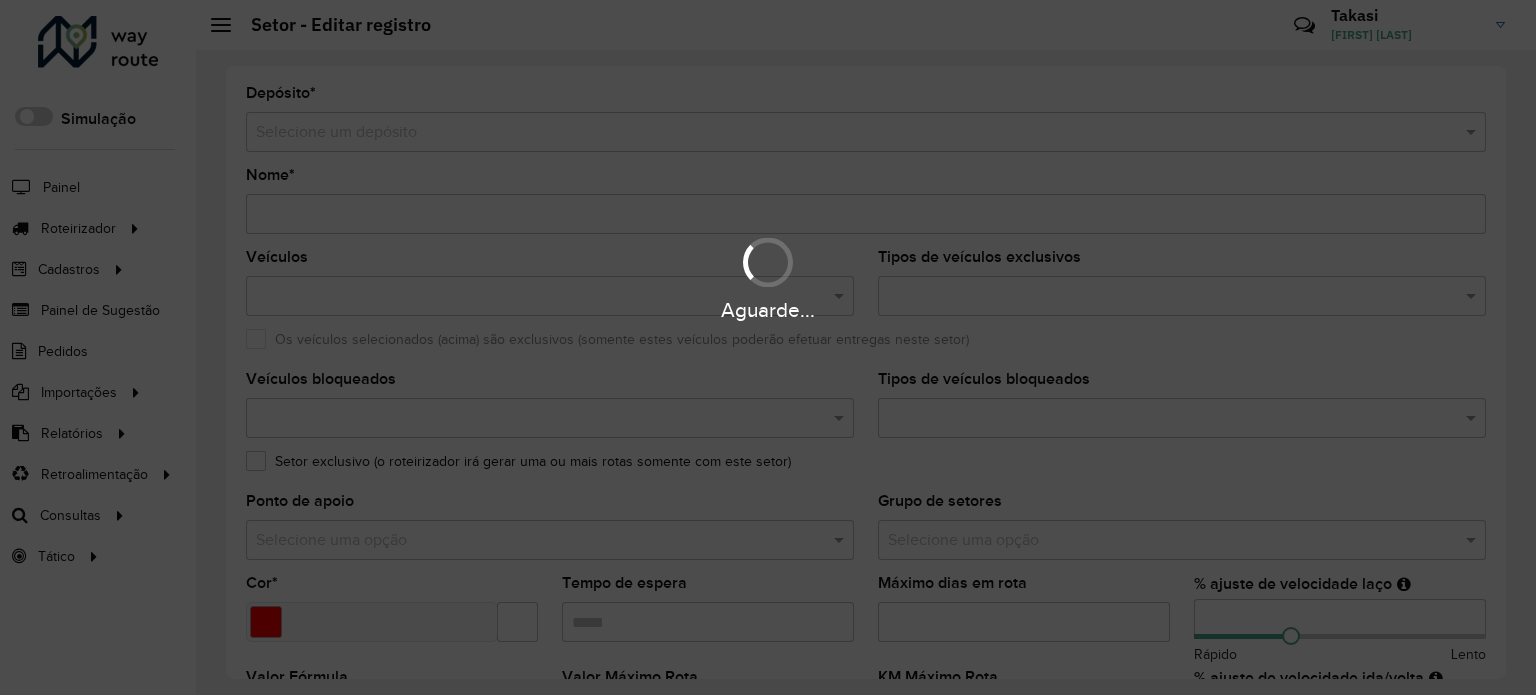 type on "**********" 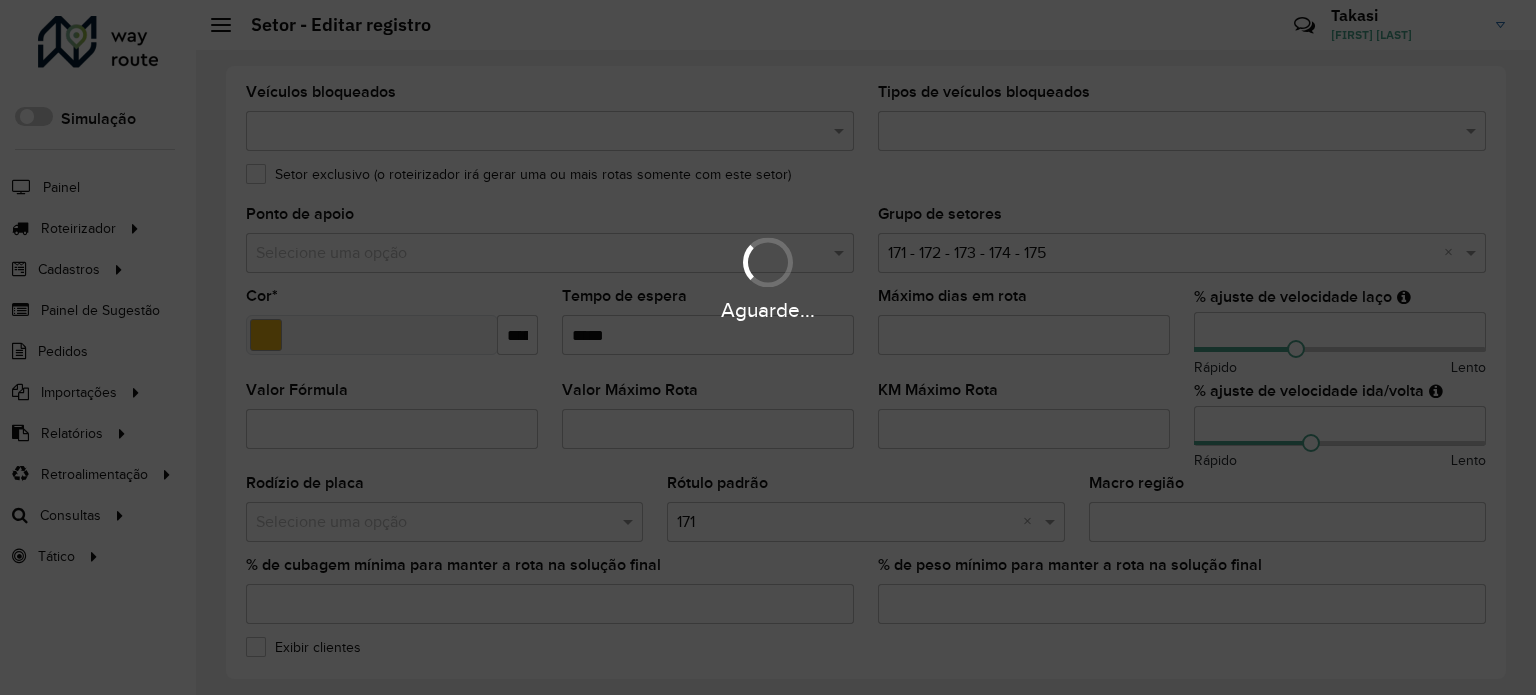 scroll, scrollTop: 400, scrollLeft: 0, axis: vertical 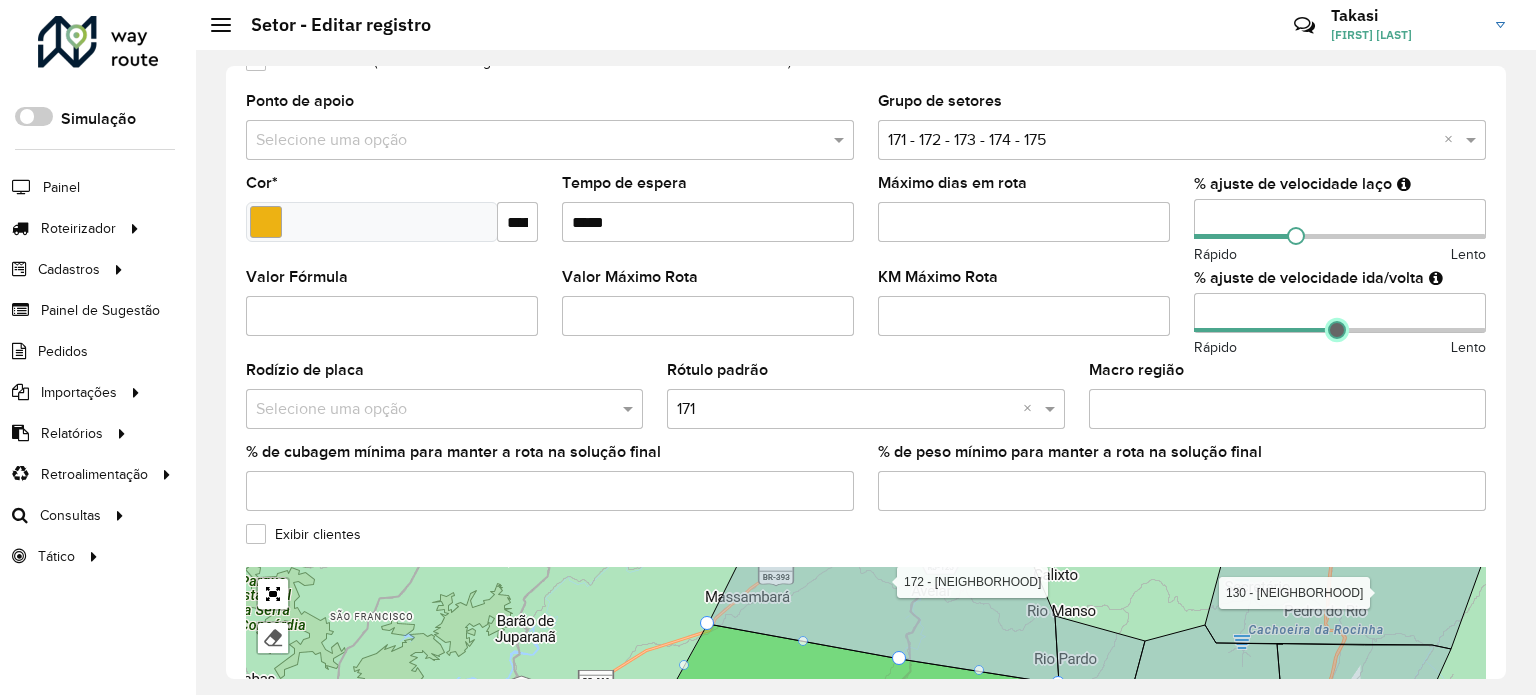 type on "**" 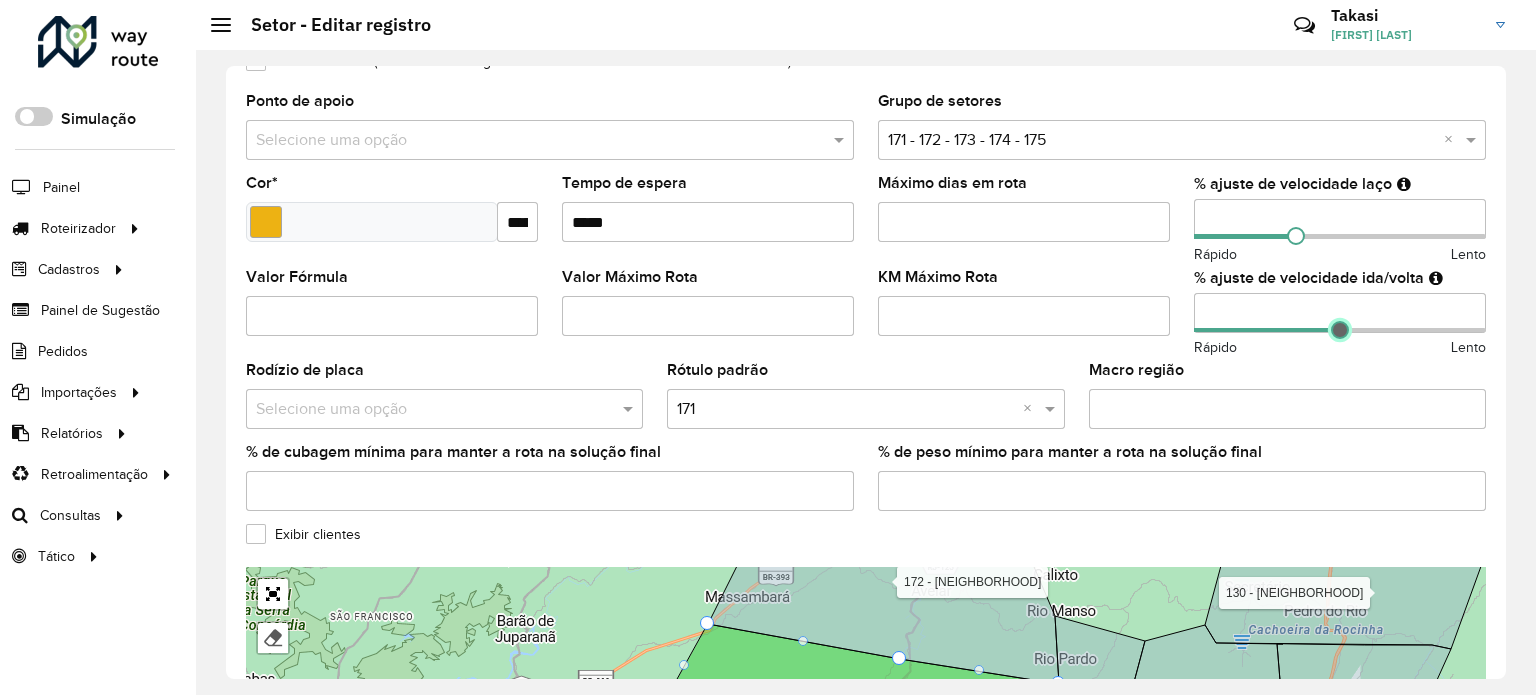 drag, startPoint x: 1310, startPoint y: 329, endPoint x: 1336, endPoint y: 331, distance: 26.076809 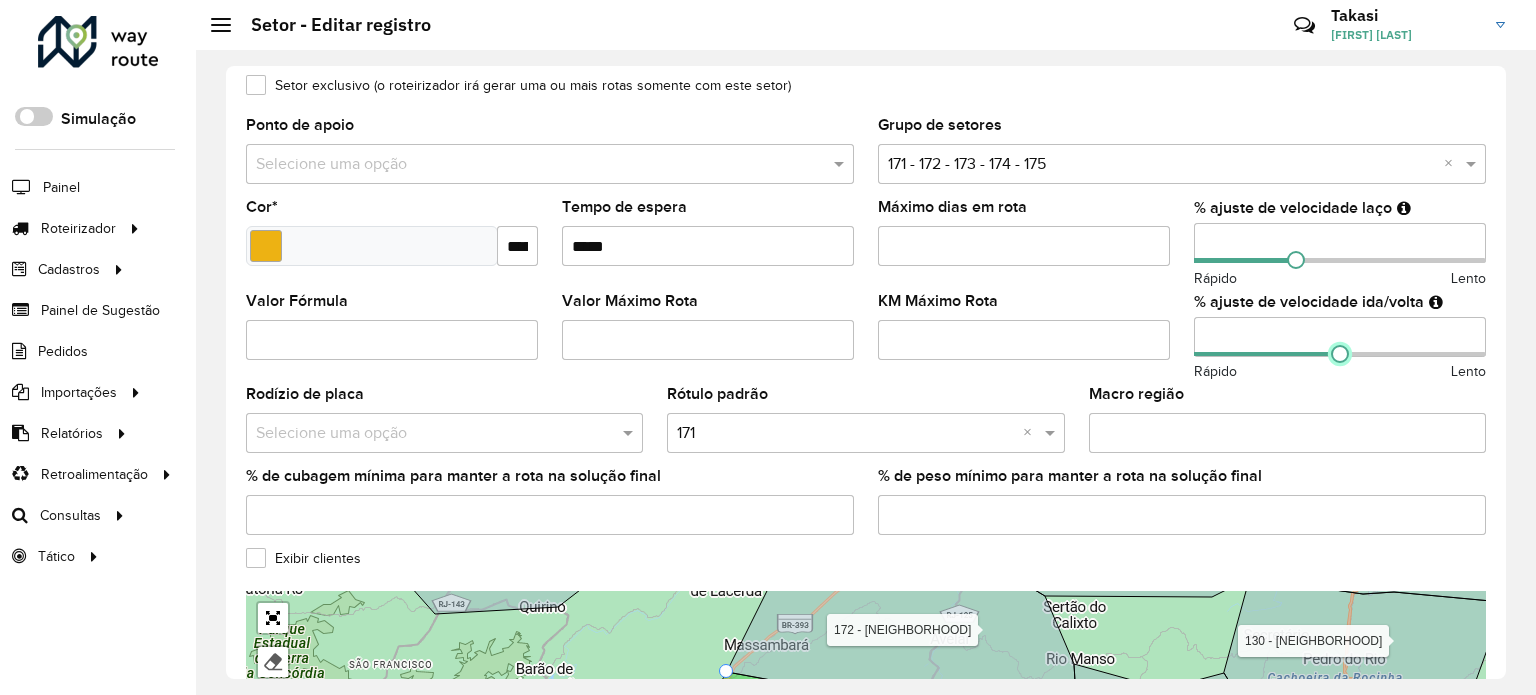 scroll, scrollTop: 372, scrollLeft: 0, axis: vertical 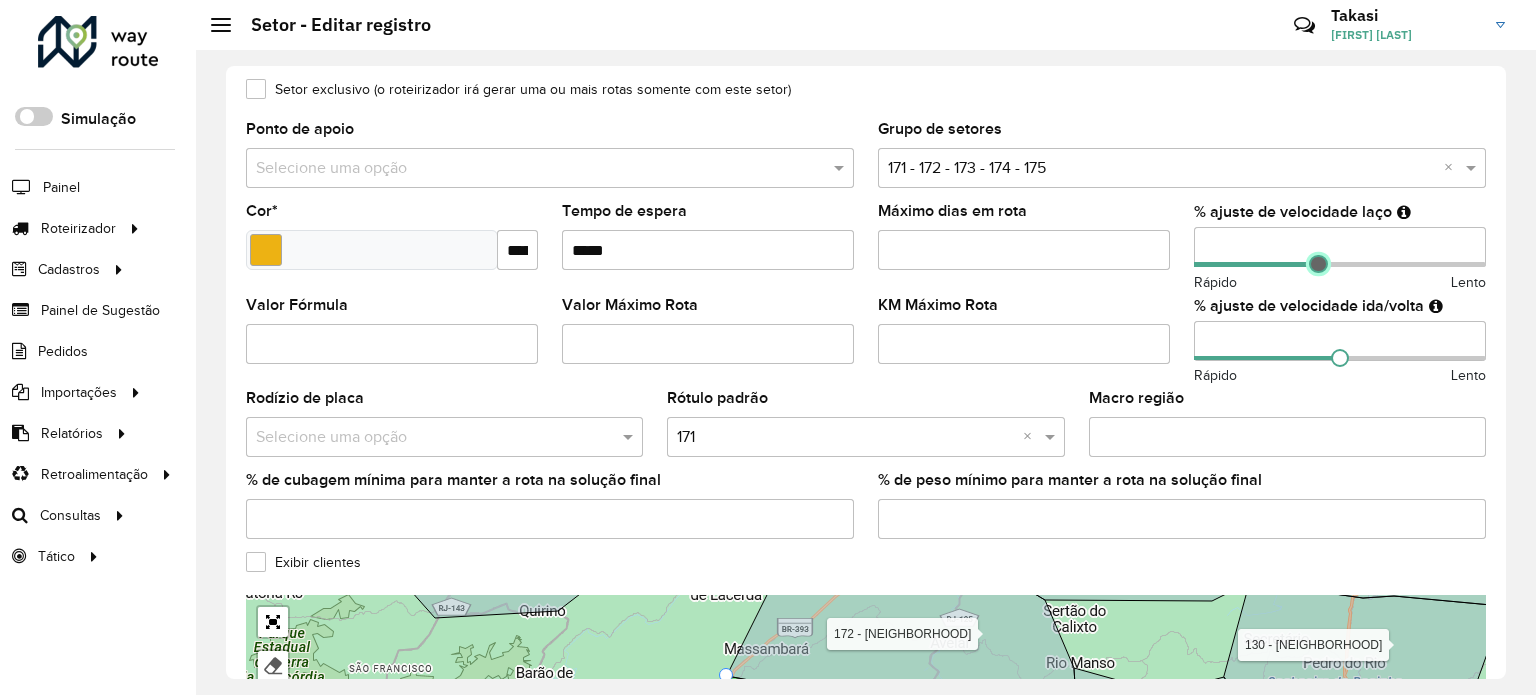 type on "**" 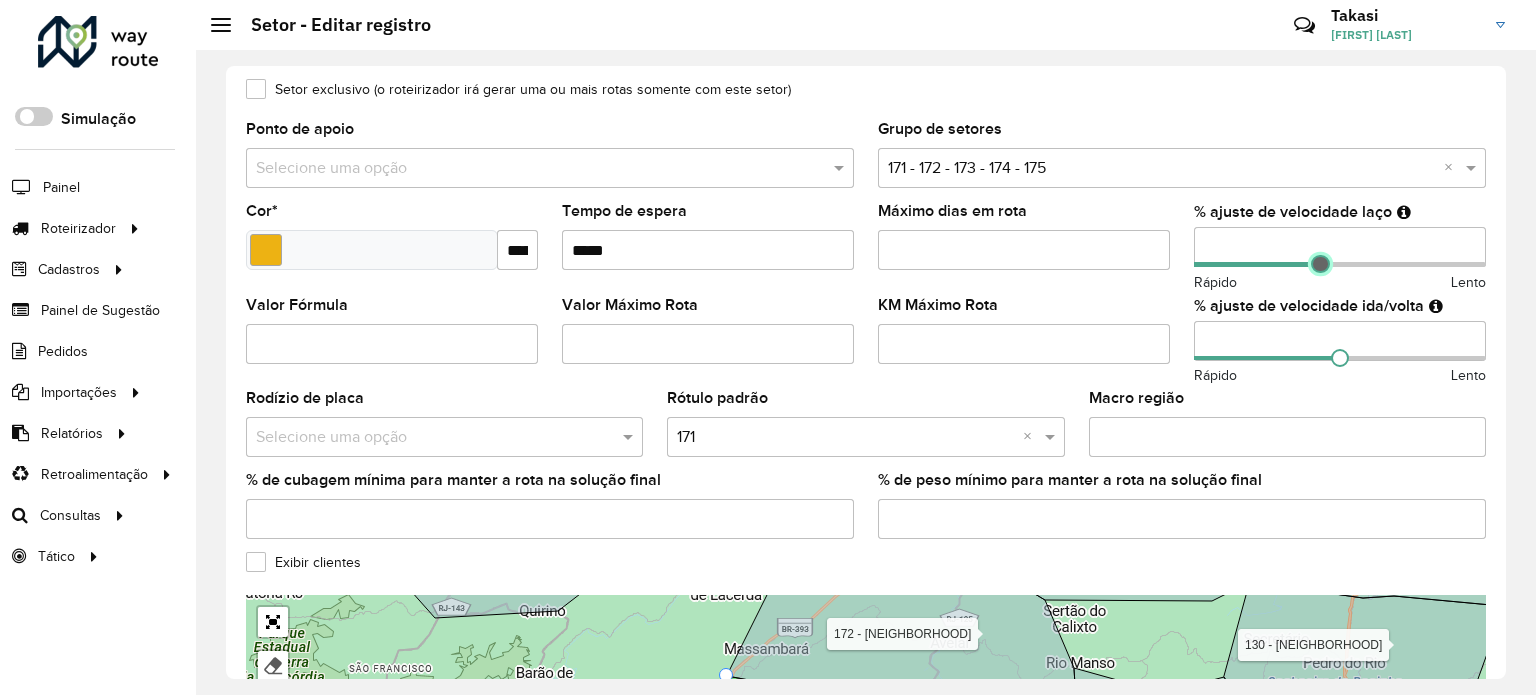 drag, startPoint x: 1295, startPoint y: 266, endPoint x: 1316, endPoint y: 266, distance: 21 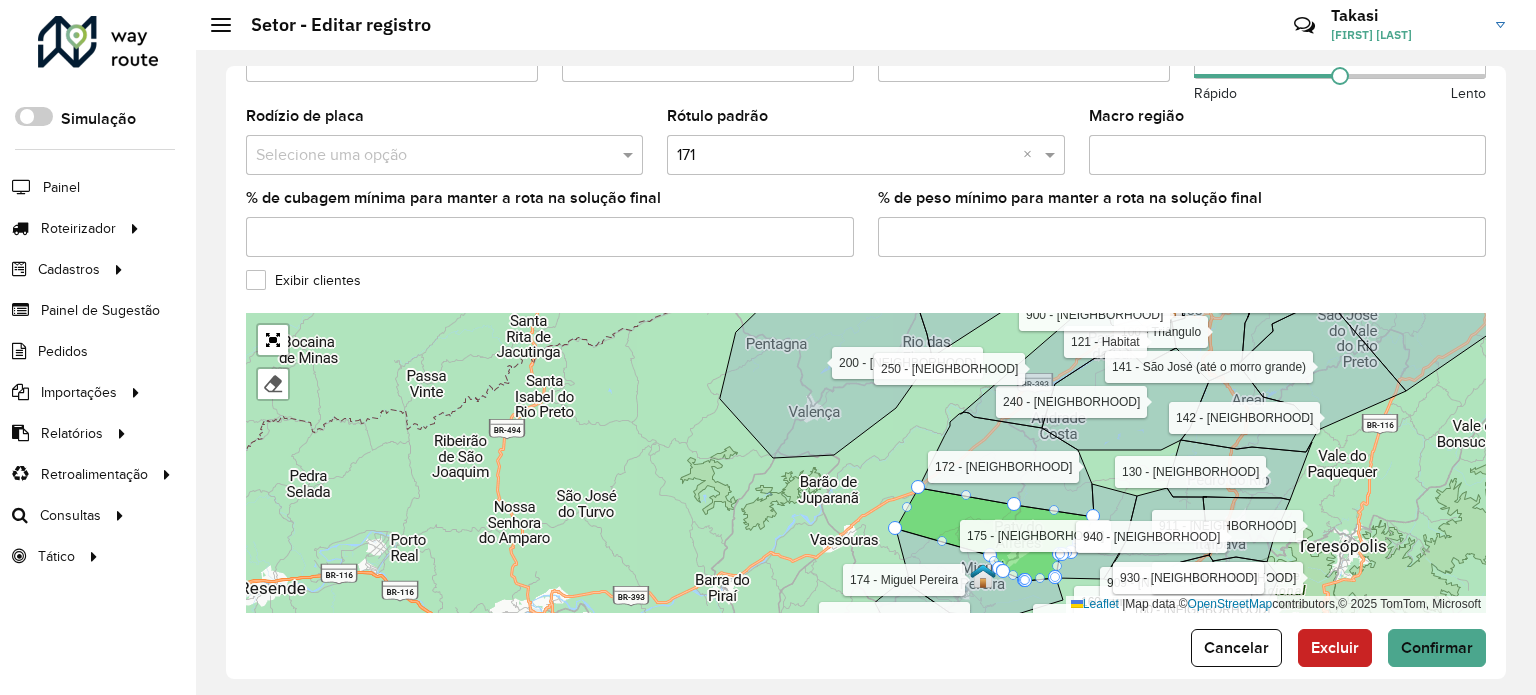 scroll, scrollTop: 672, scrollLeft: 0, axis: vertical 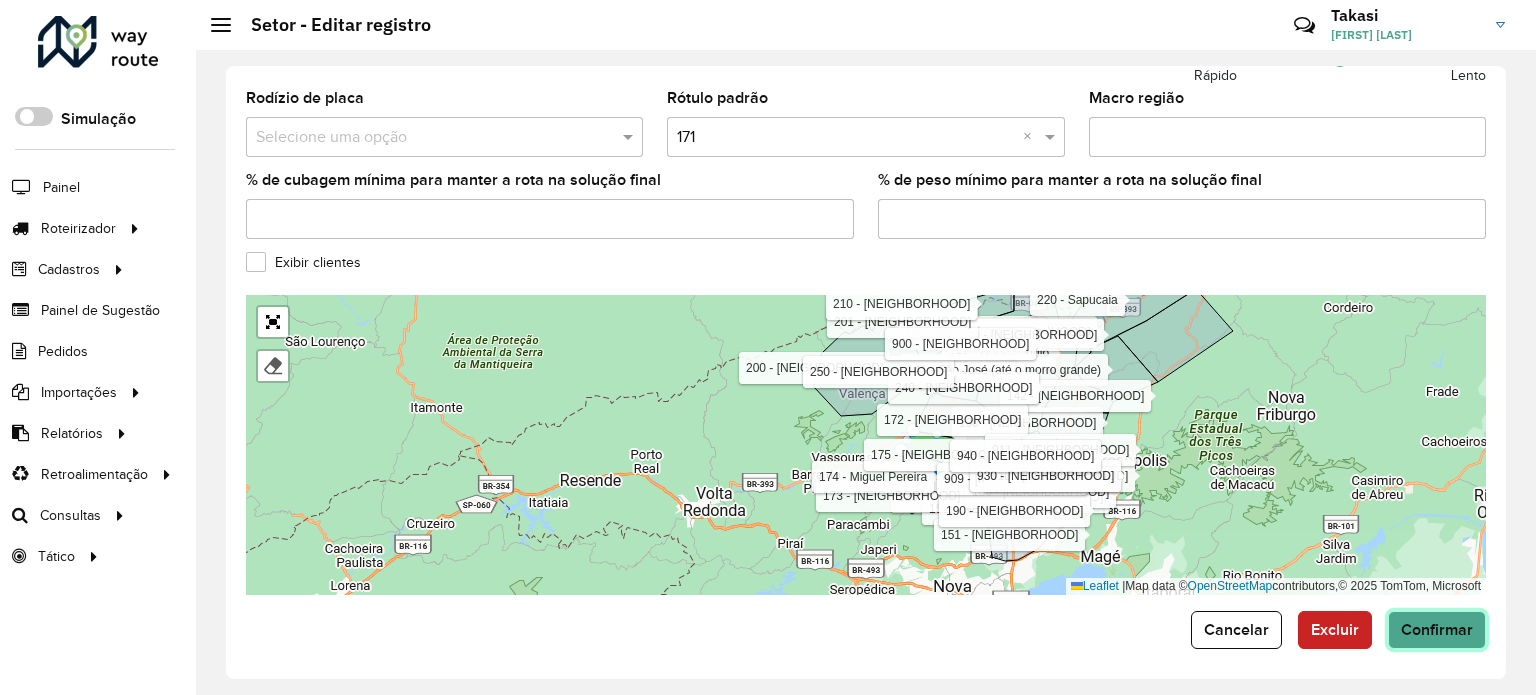 click on "Confirmar" 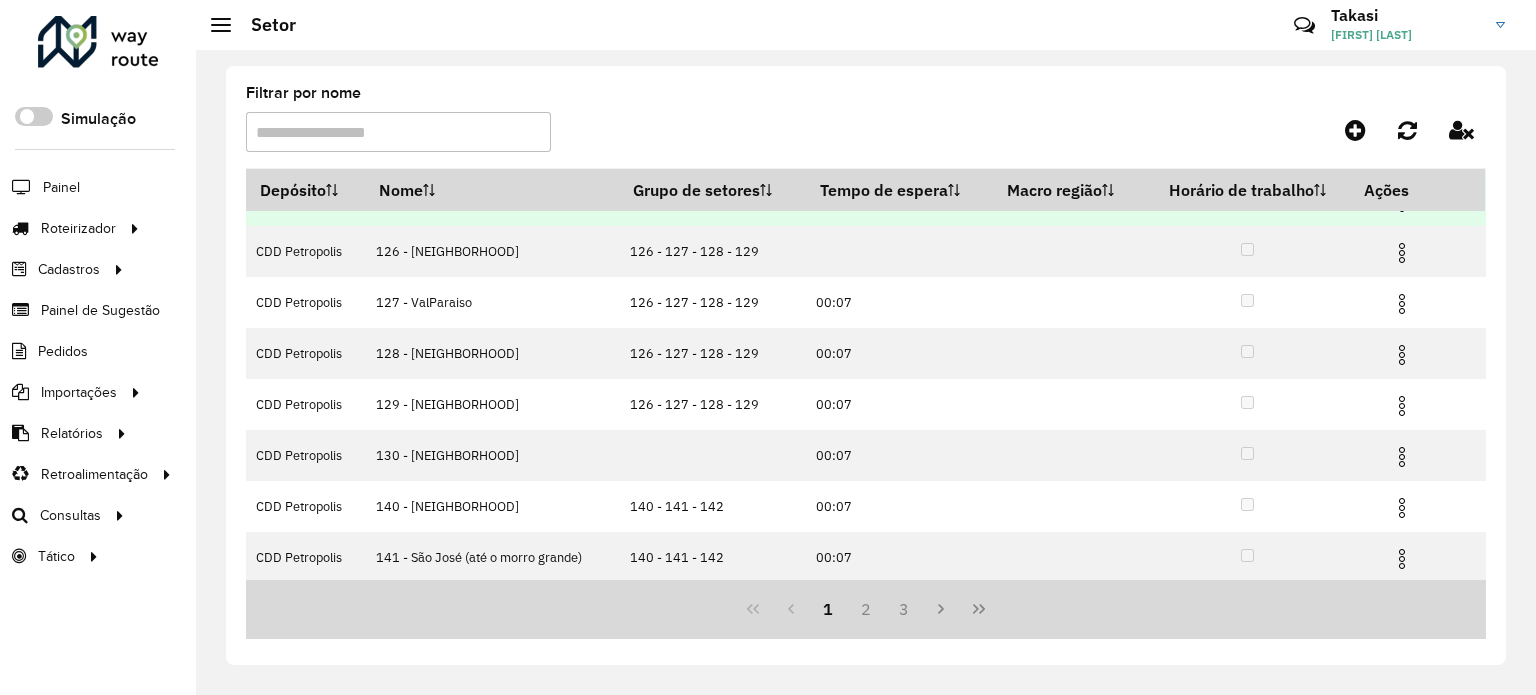 scroll, scrollTop: 240, scrollLeft: 0, axis: vertical 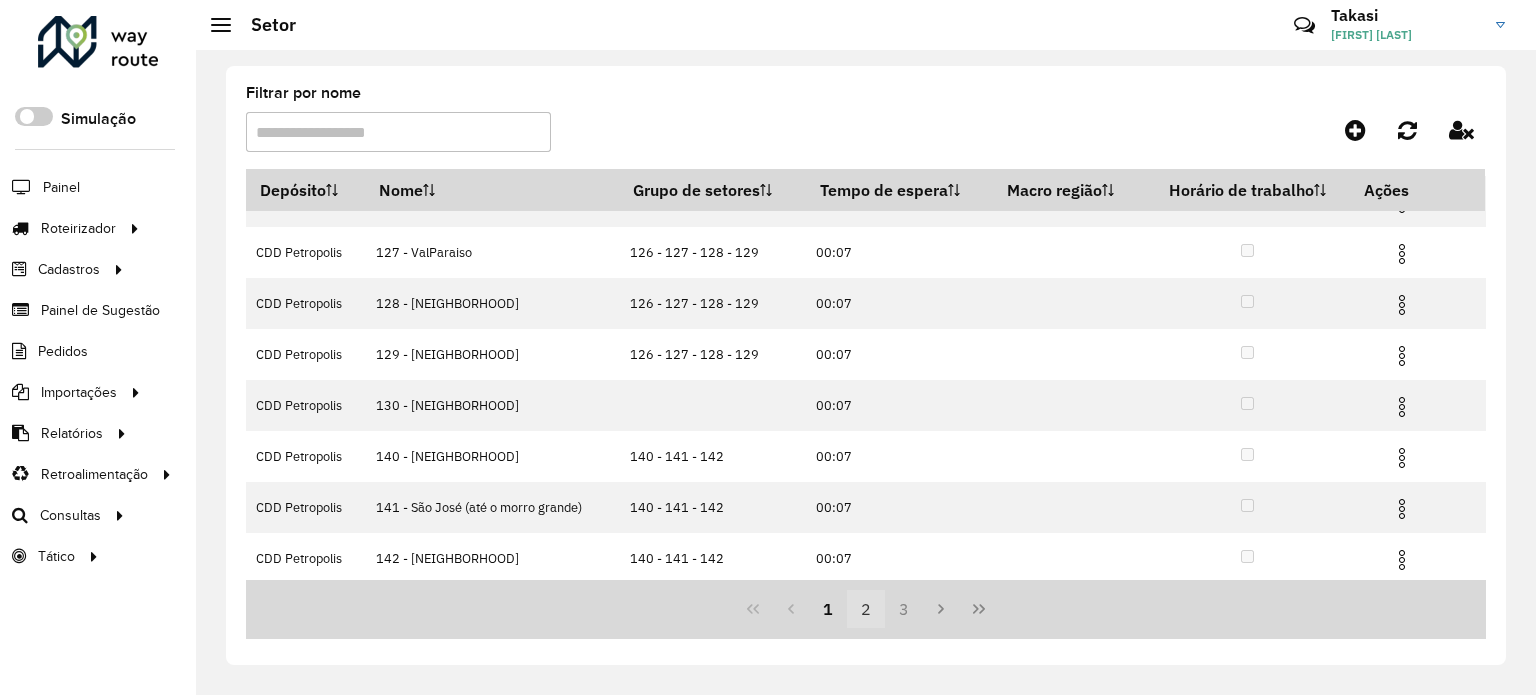 click on "2" at bounding box center (866, 609) 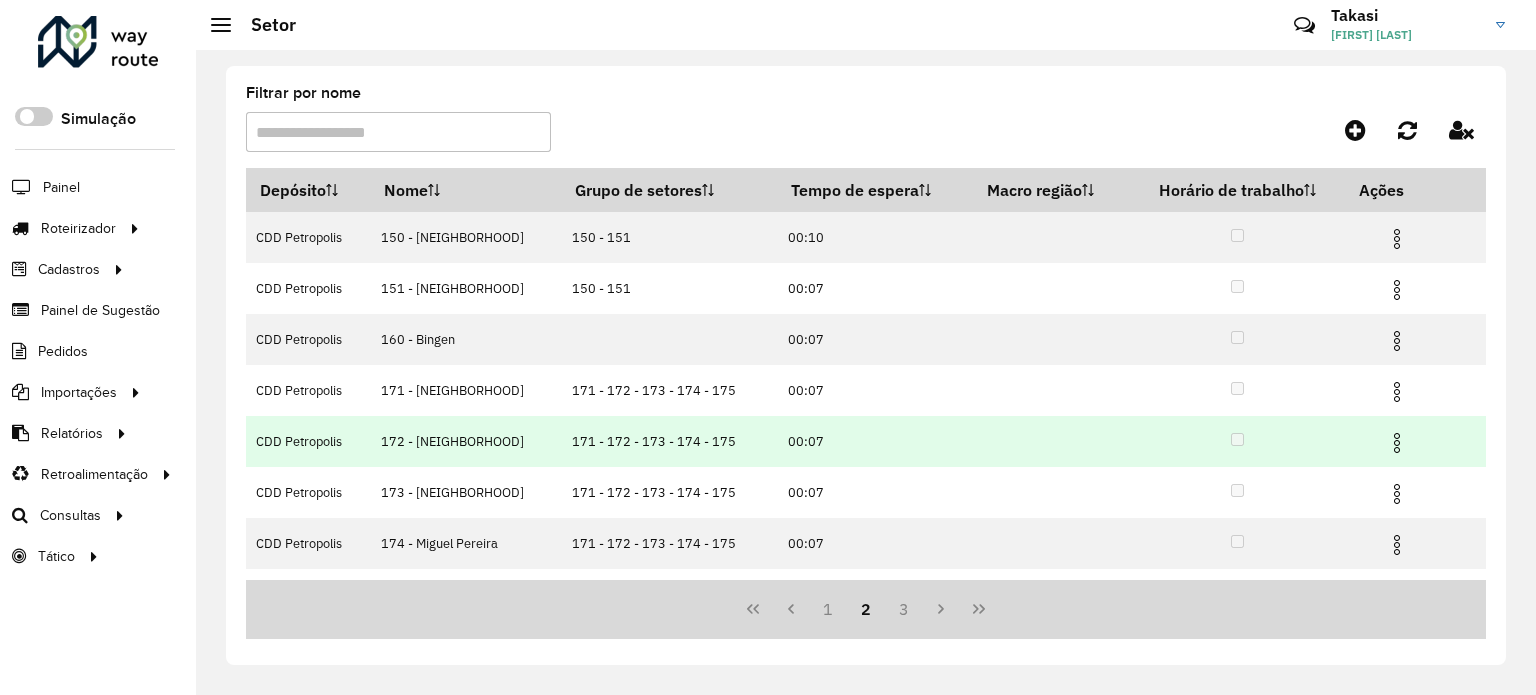 click at bounding box center (1397, 443) 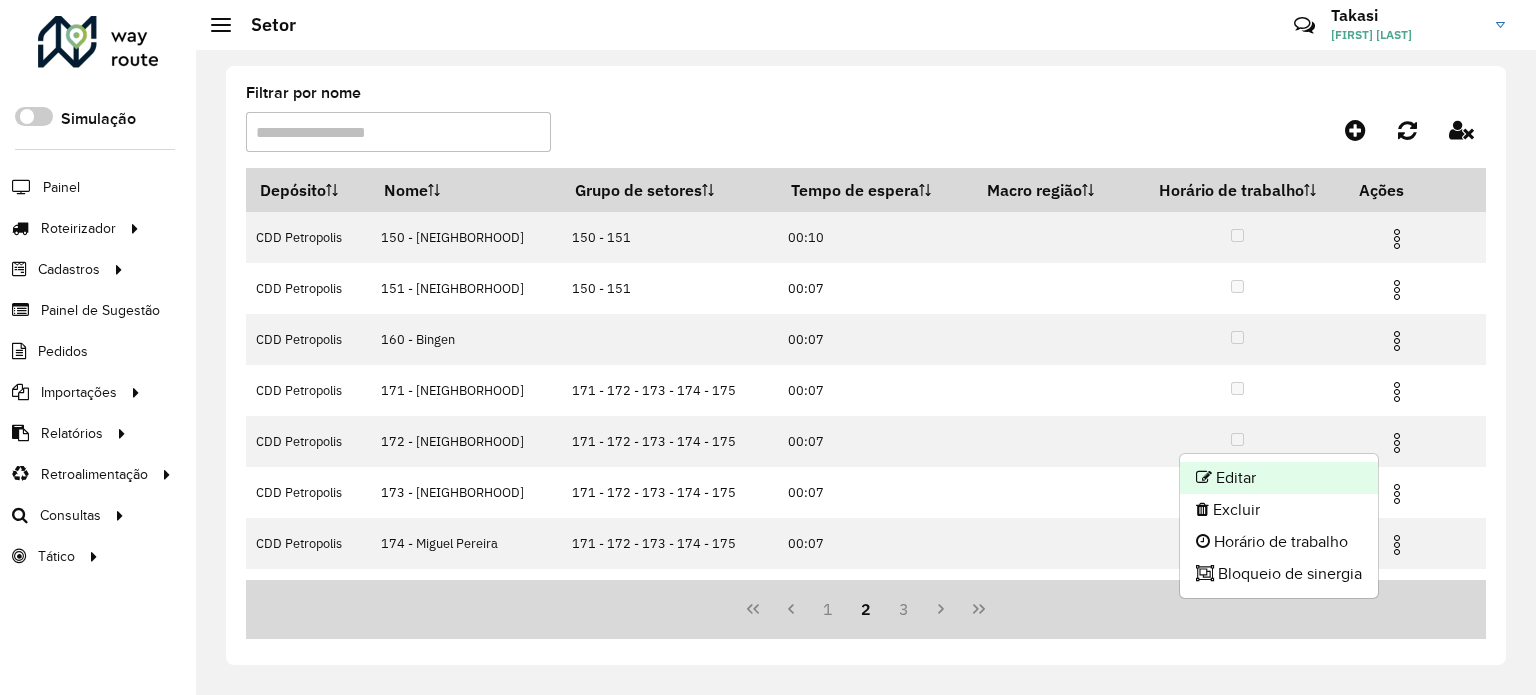 click on "Editar" 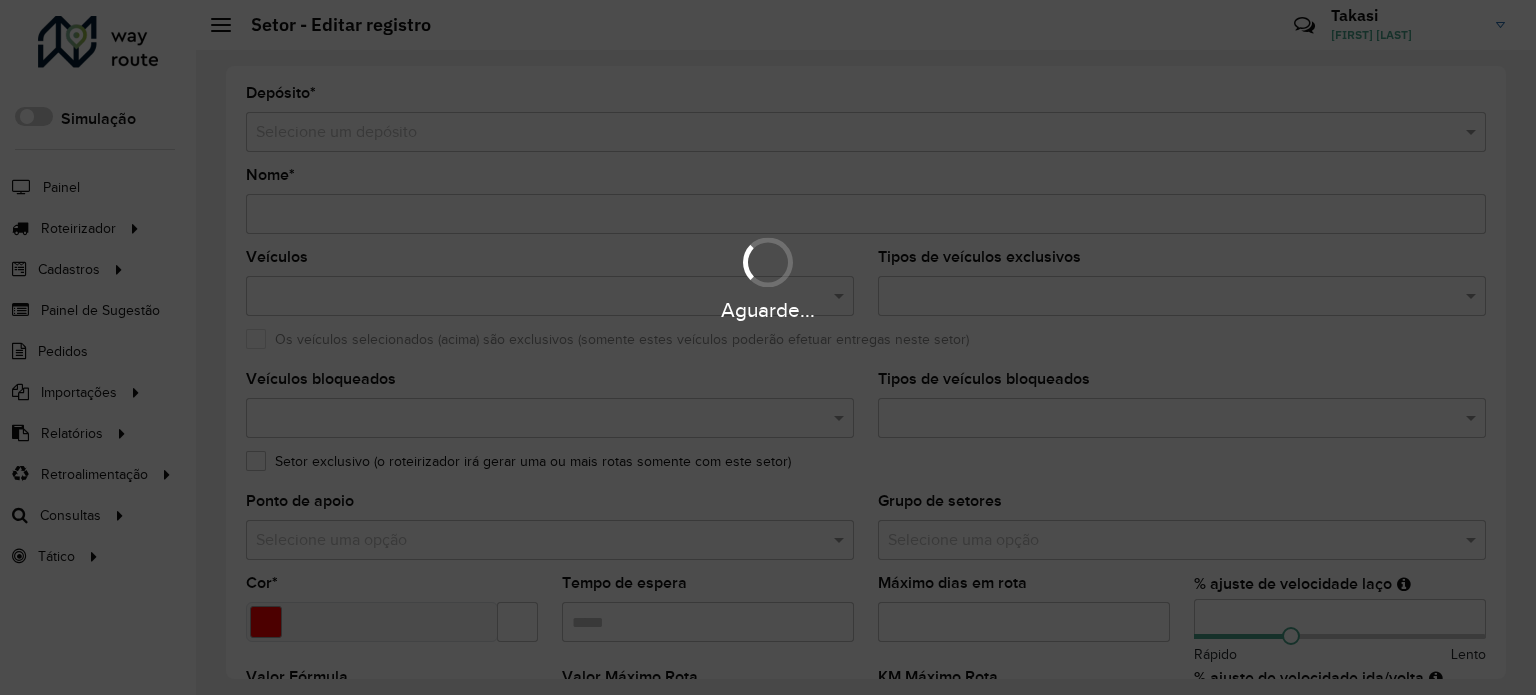 type on "**********" 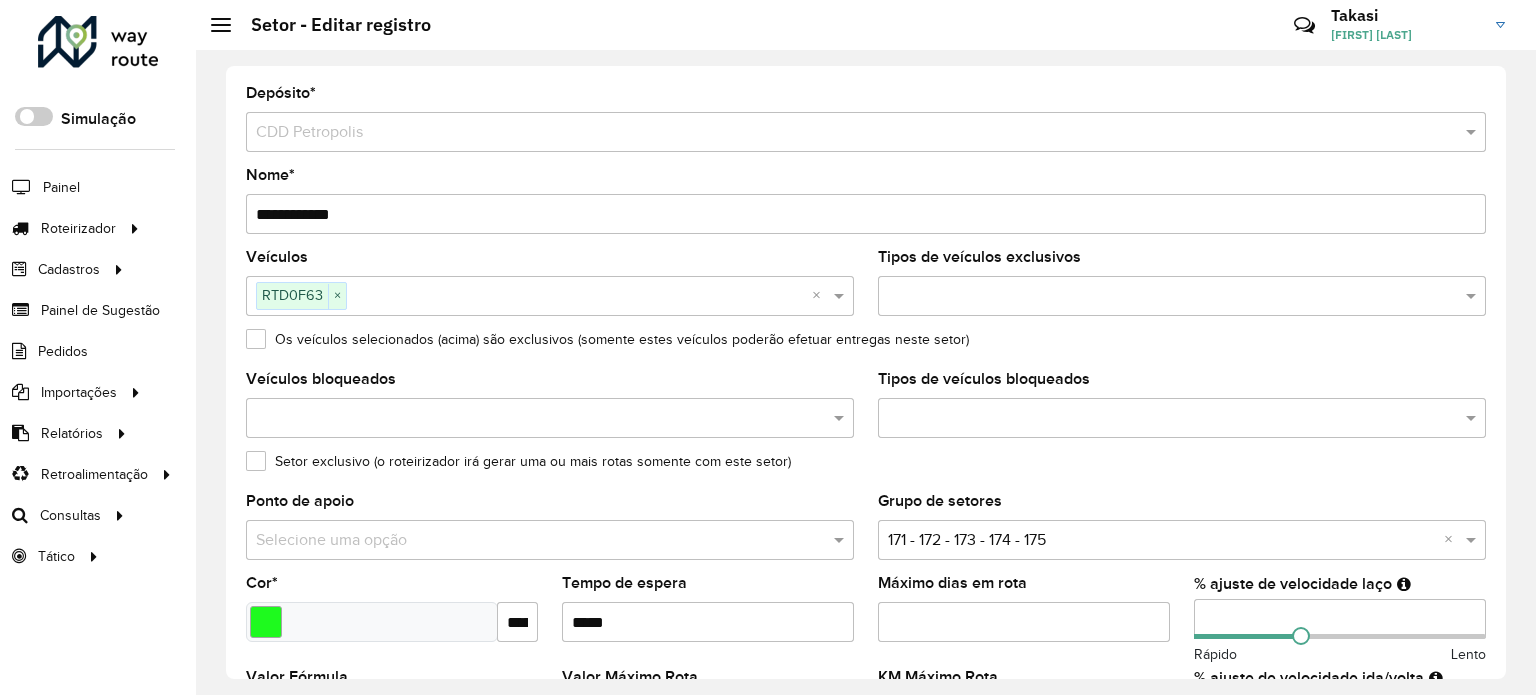 scroll, scrollTop: 200, scrollLeft: 0, axis: vertical 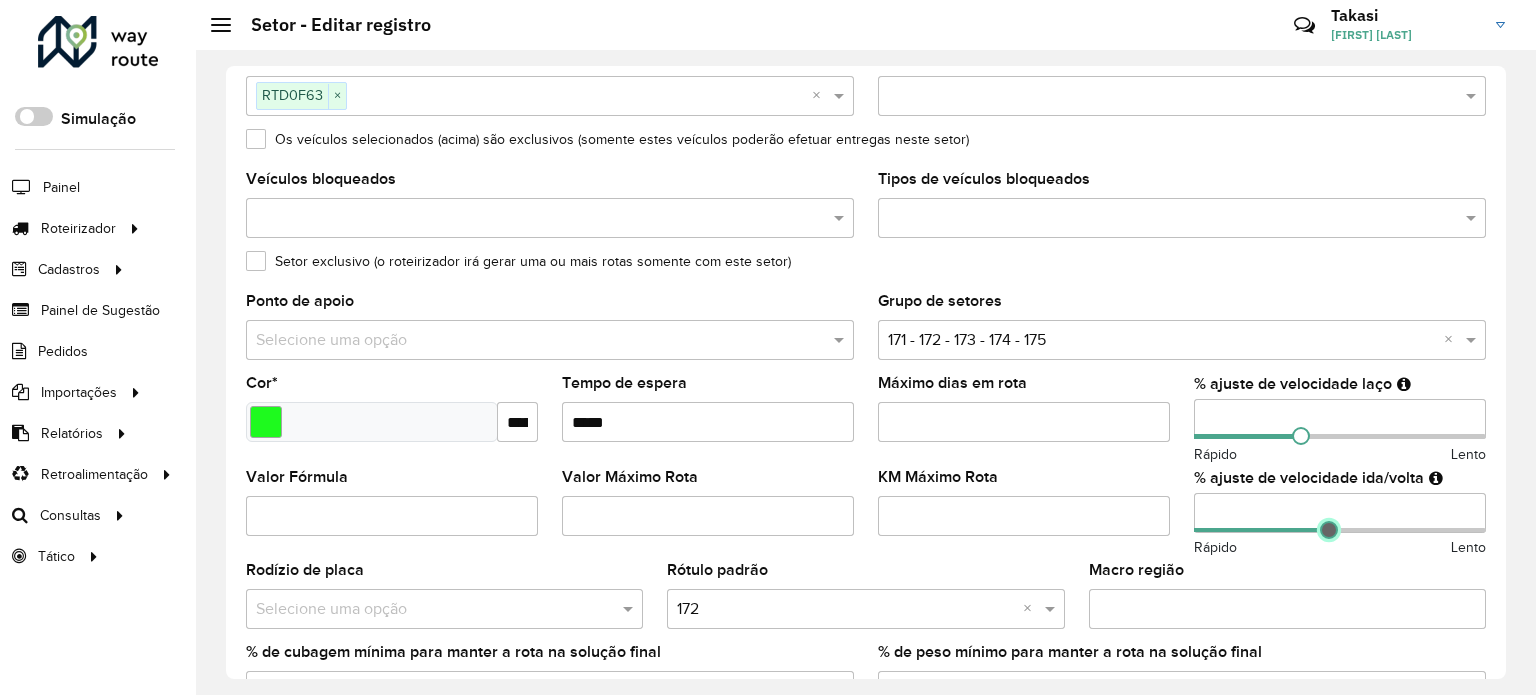 type on "**" 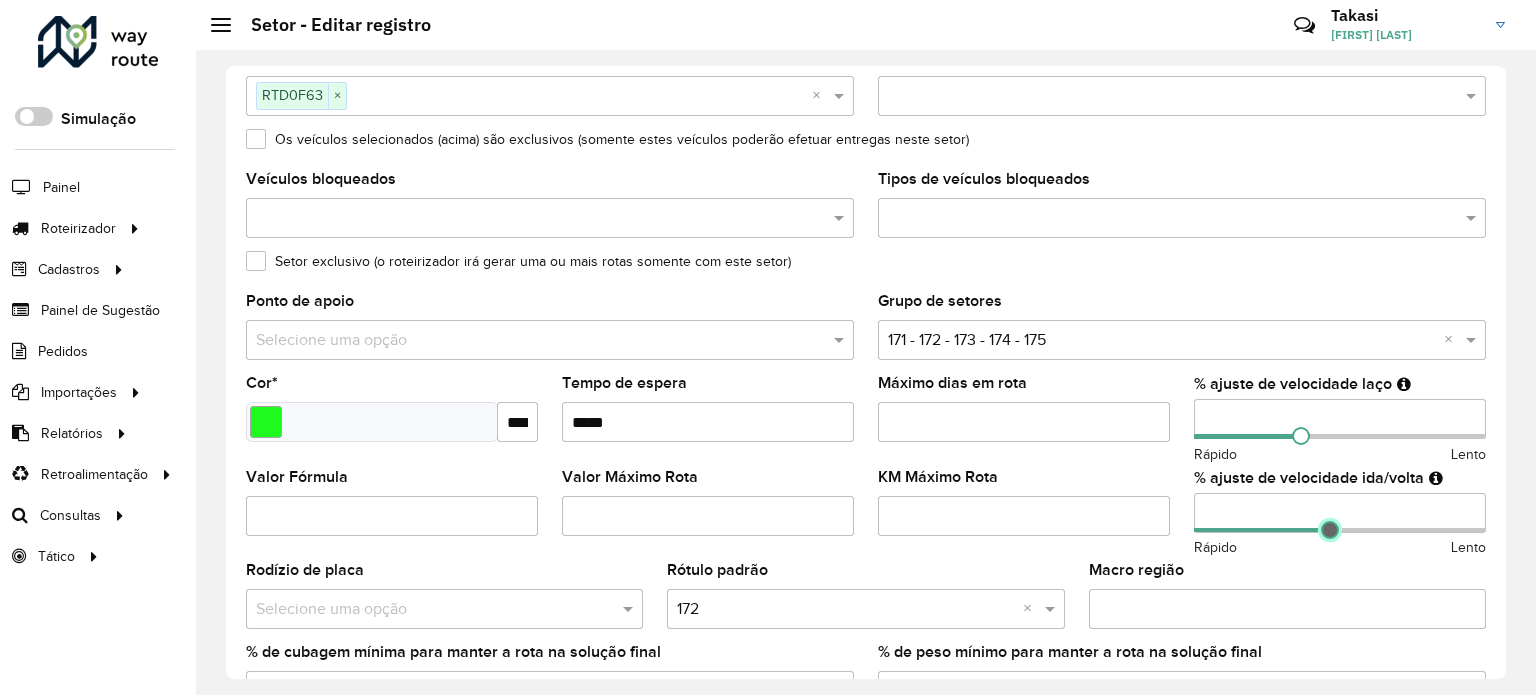 drag, startPoint x: 1312, startPoint y: 527, endPoint x: 1326, endPoint y: 528, distance: 14.035668 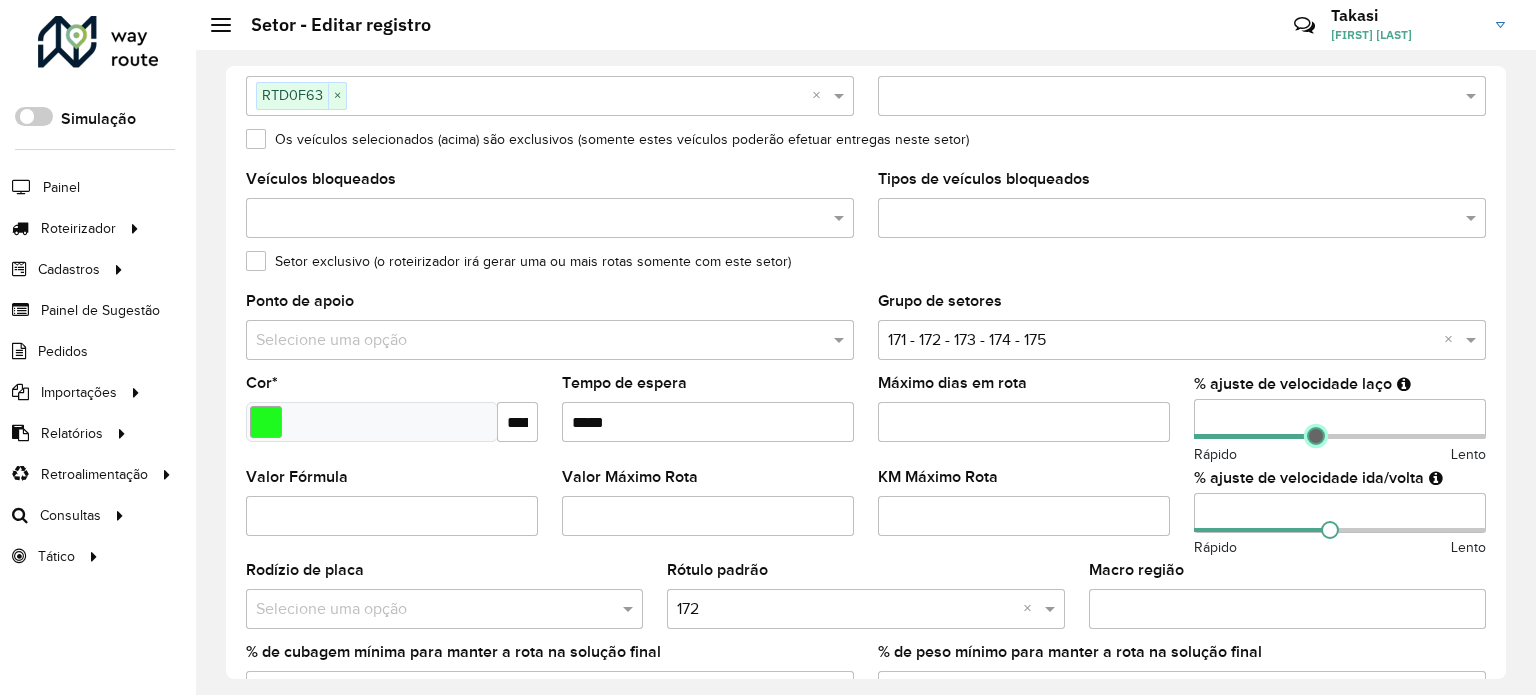 type on "**" 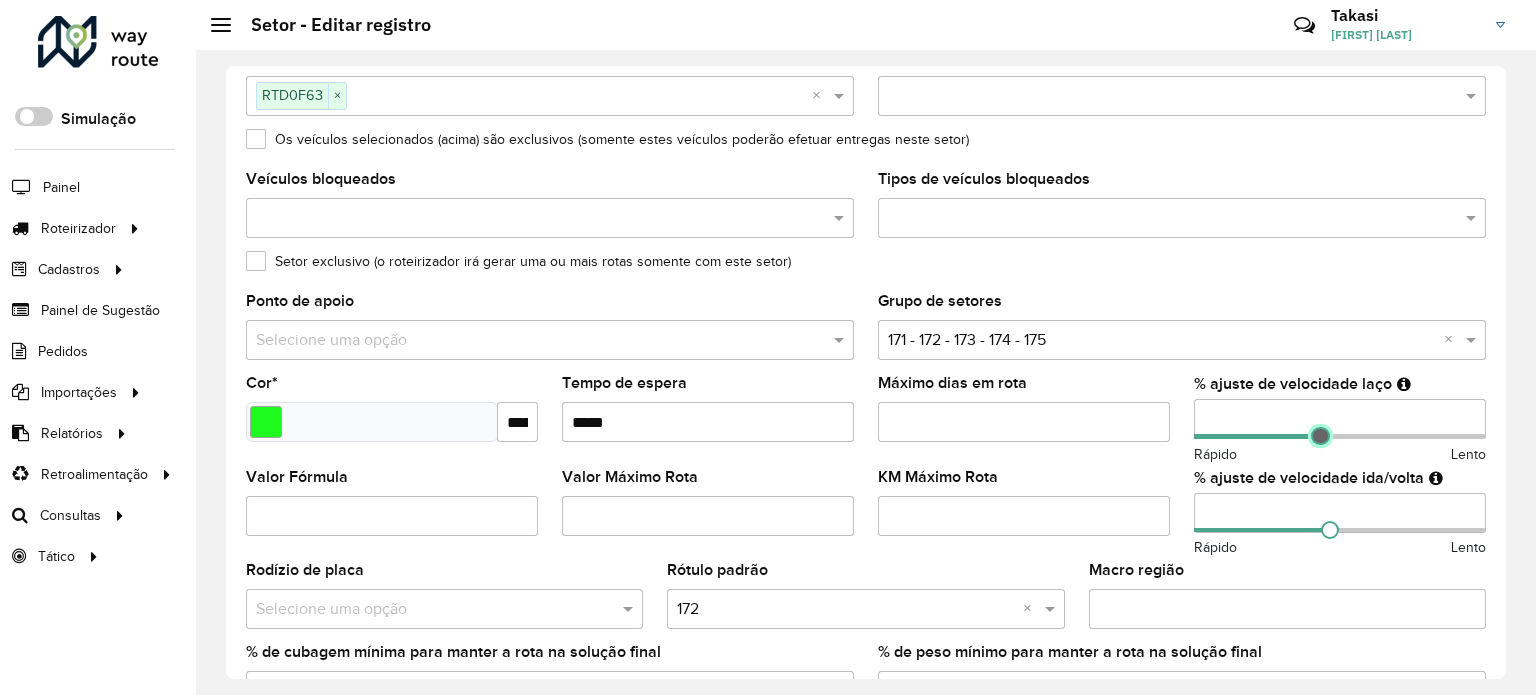 drag, startPoint x: 1297, startPoint y: 437, endPoint x: 1316, endPoint y: 438, distance: 19.026299 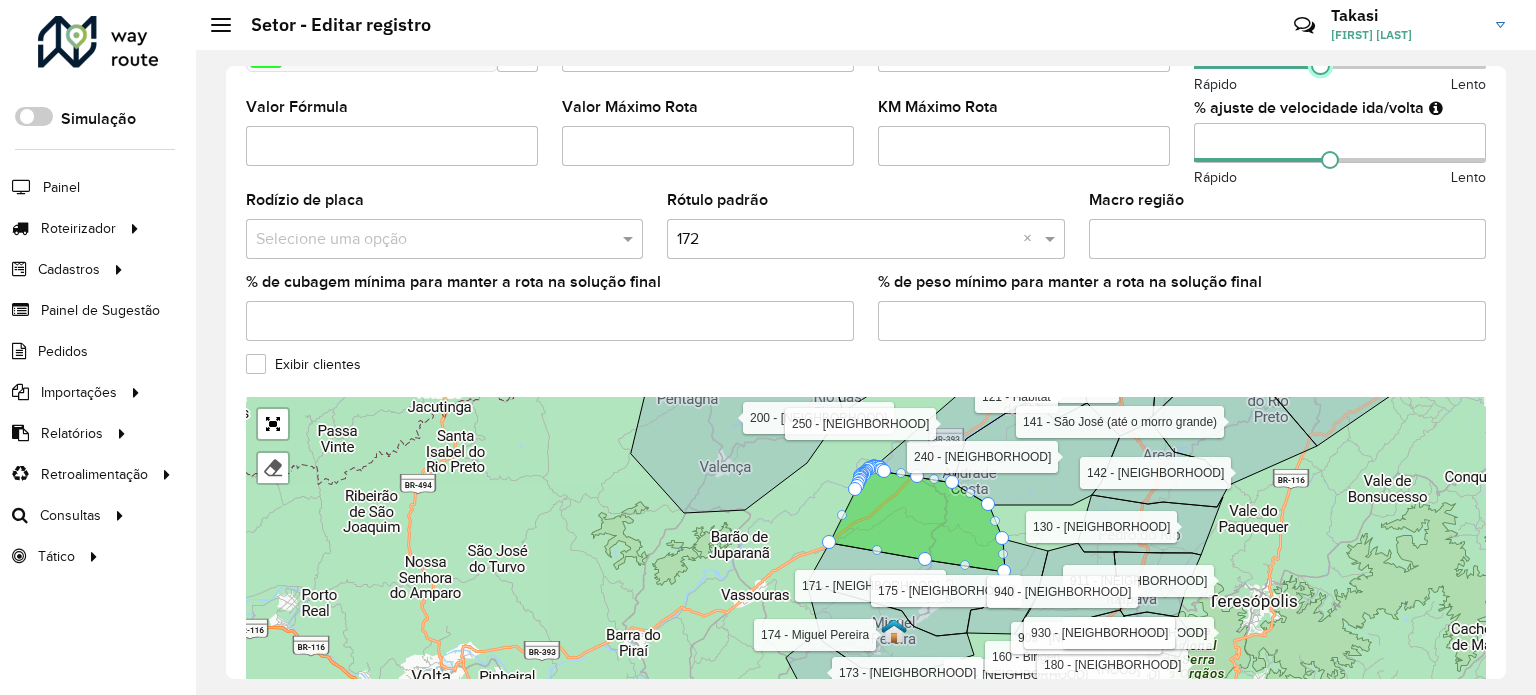 scroll, scrollTop: 672, scrollLeft: 0, axis: vertical 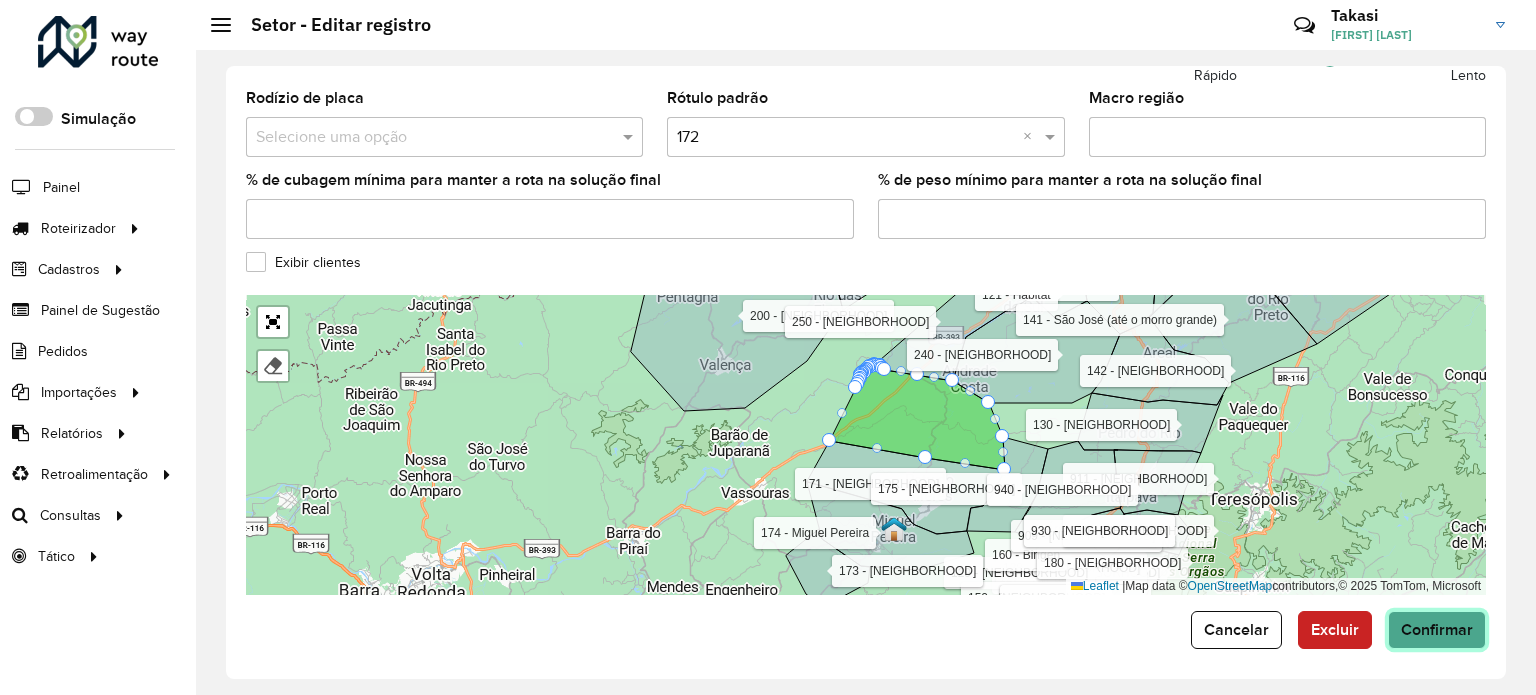 click on "Confirmar" 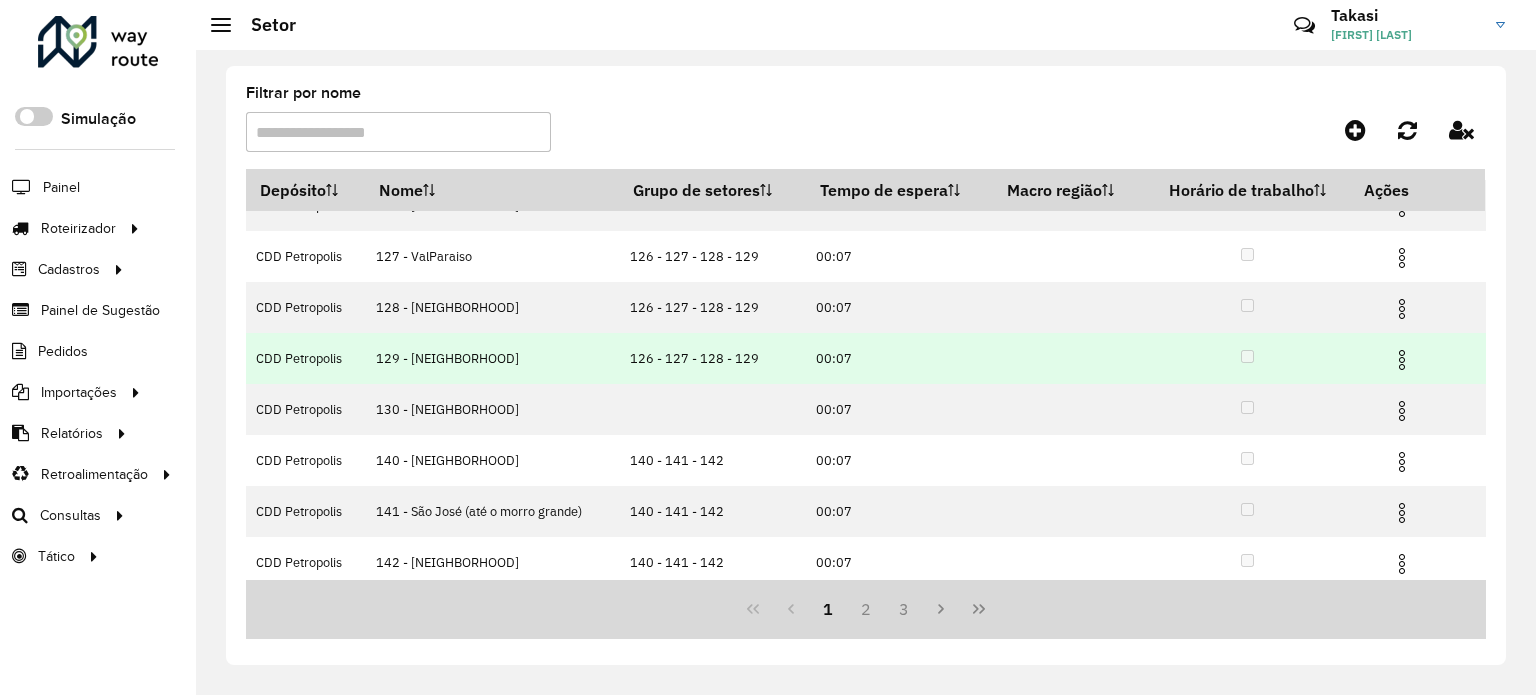 scroll, scrollTop: 240, scrollLeft: 0, axis: vertical 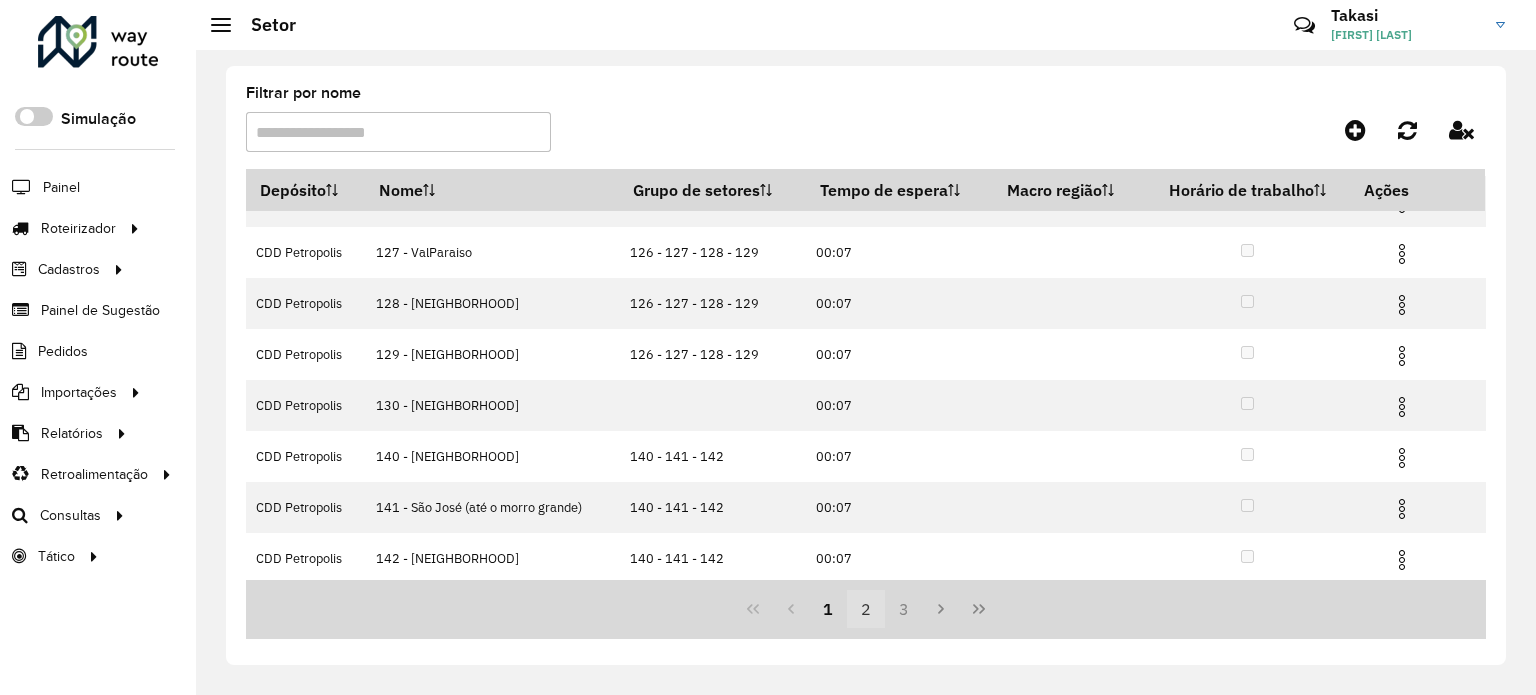 click on "2" at bounding box center [866, 609] 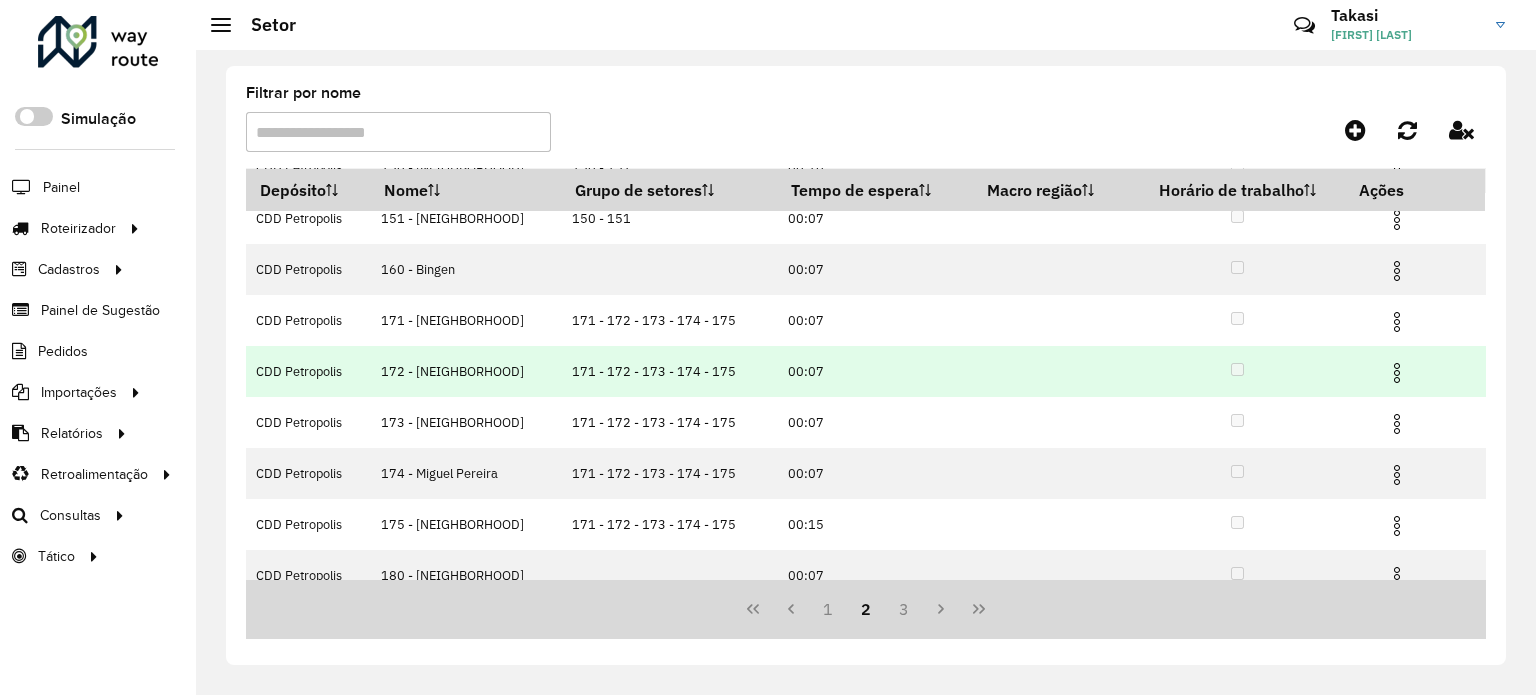 scroll, scrollTop: 100, scrollLeft: 0, axis: vertical 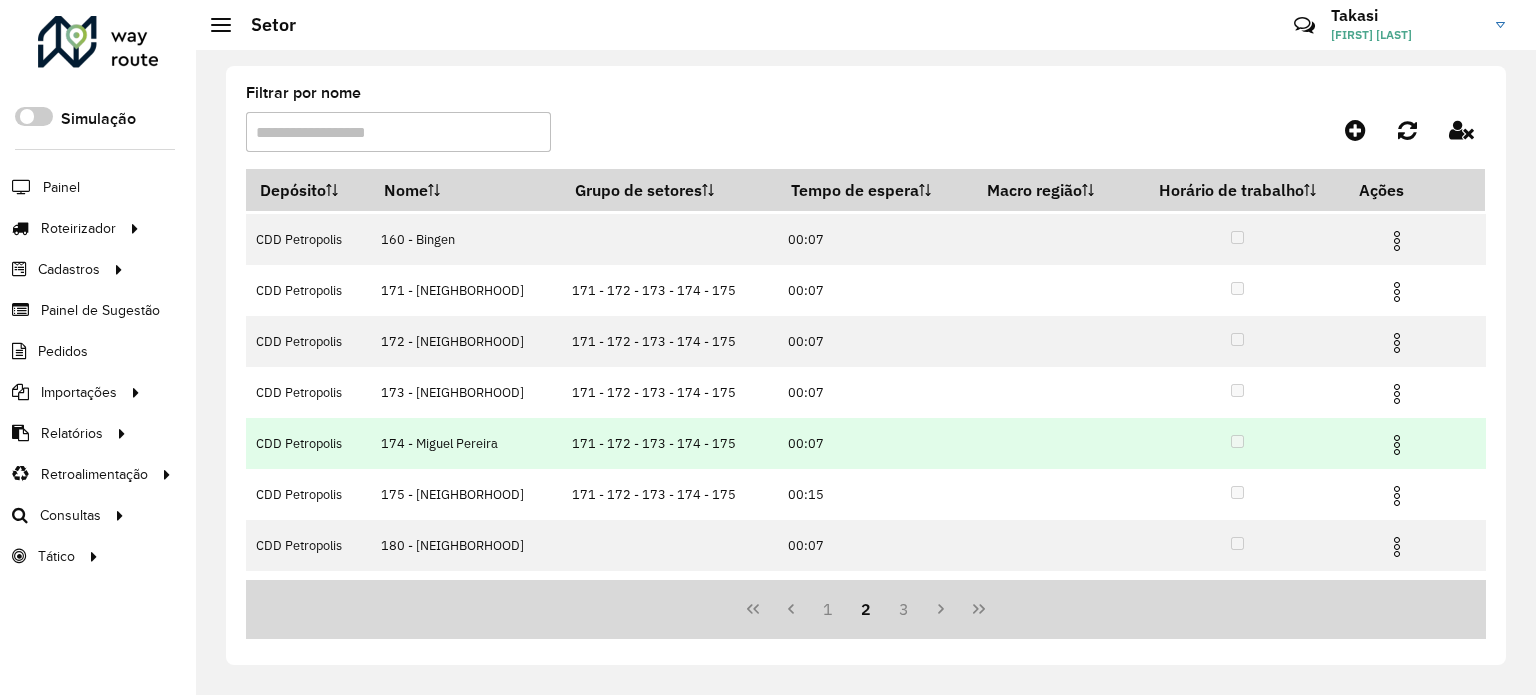 click at bounding box center [1397, 445] 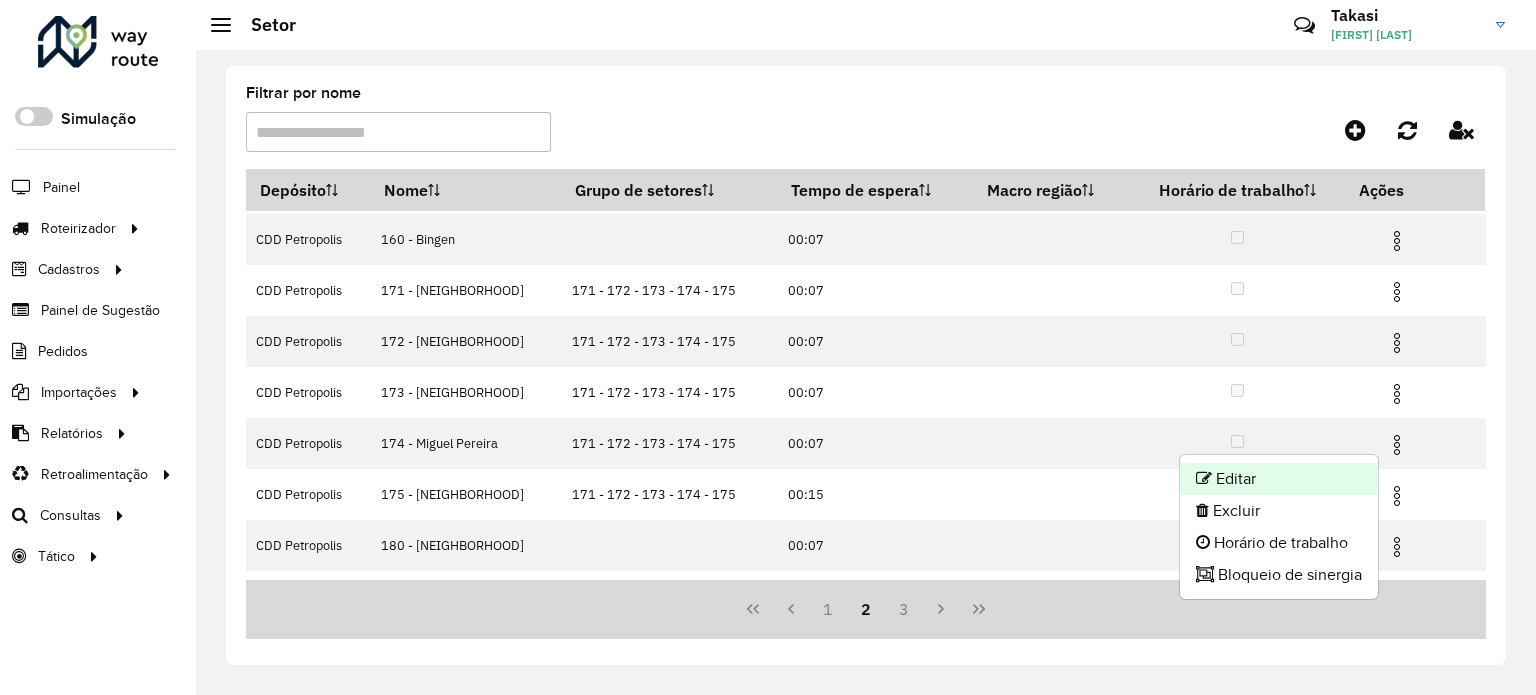 click on "Editar" 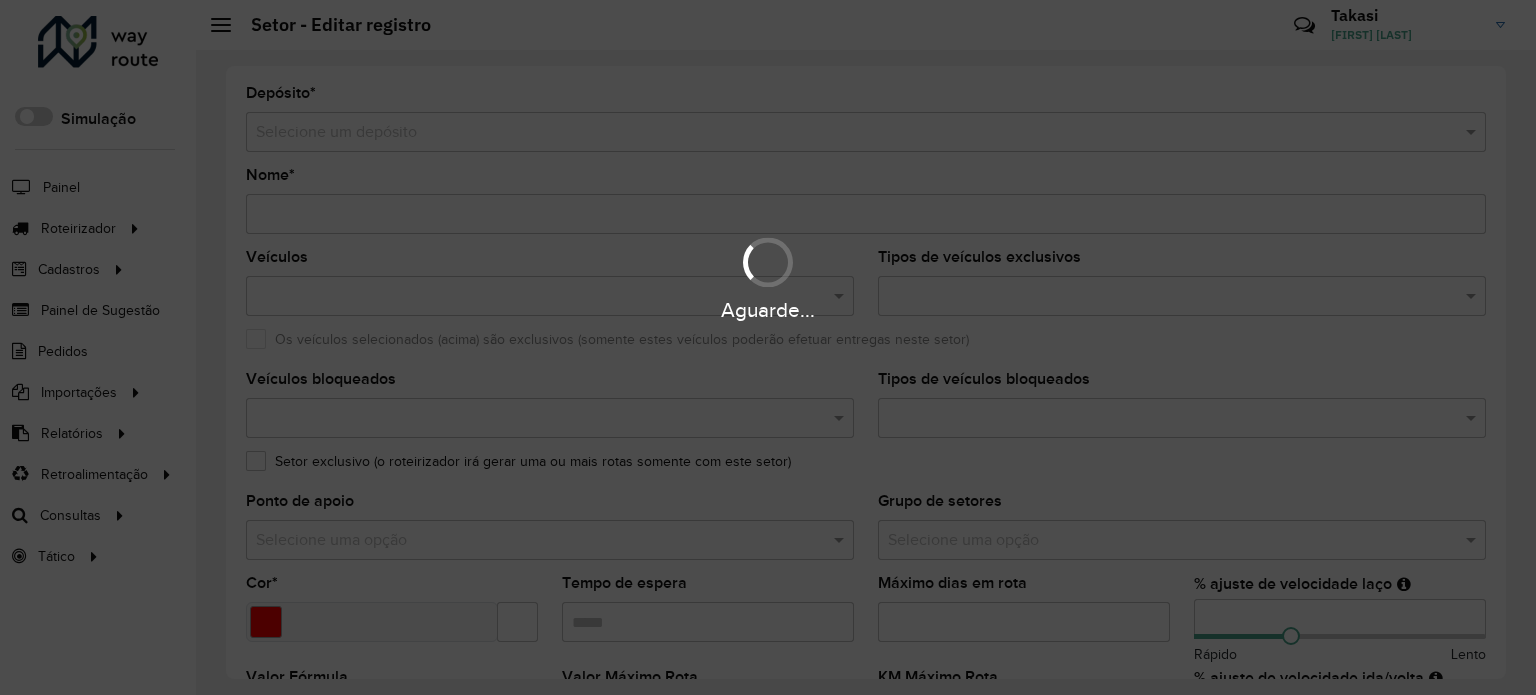 type on "**********" 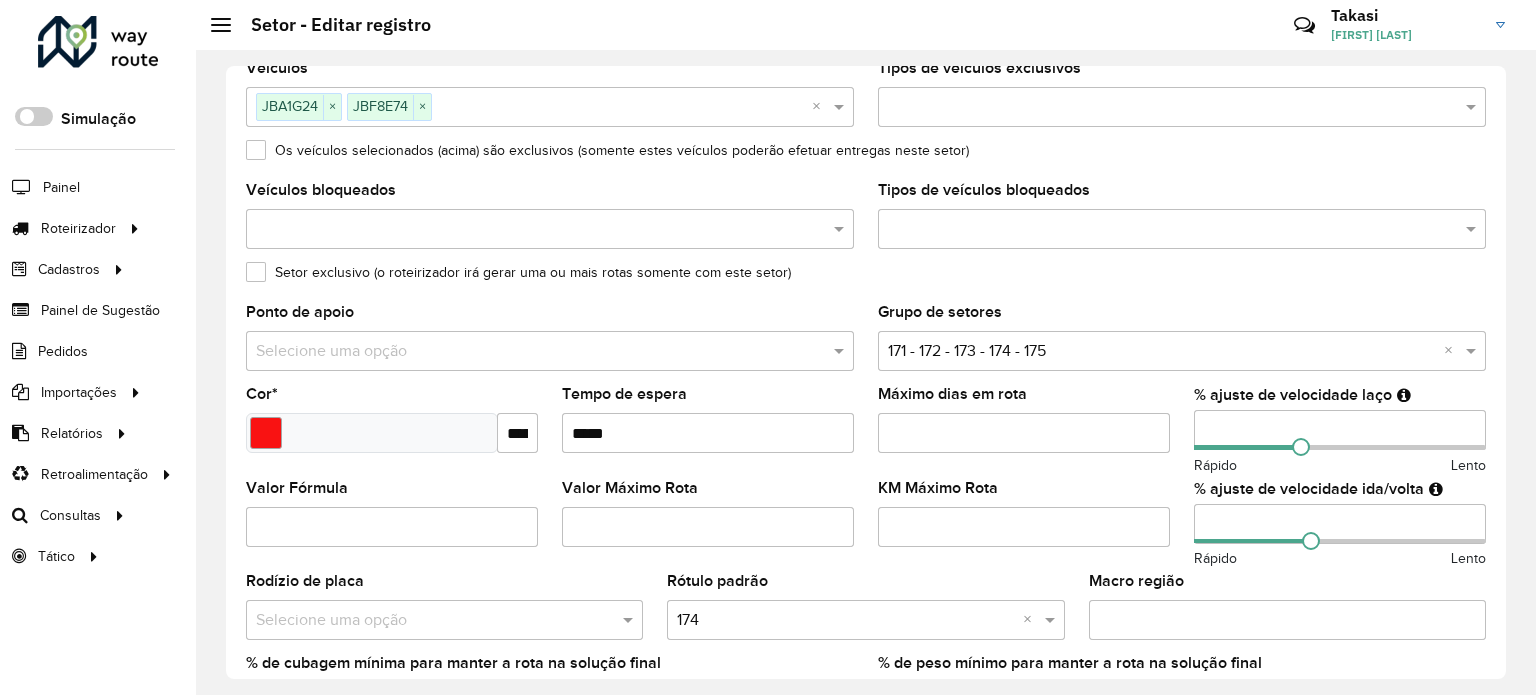 scroll, scrollTop: 200, scrollLeft: 0, axis: vertical 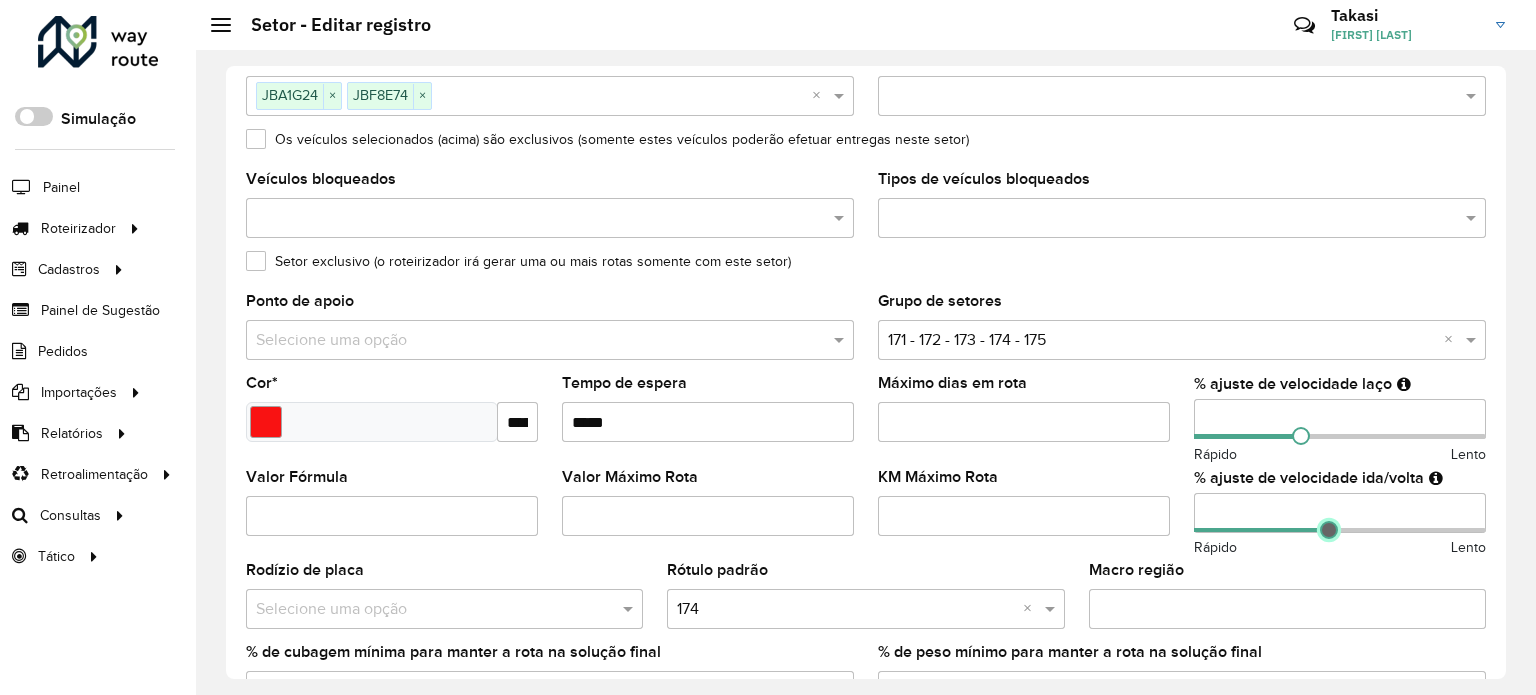 type on "**" 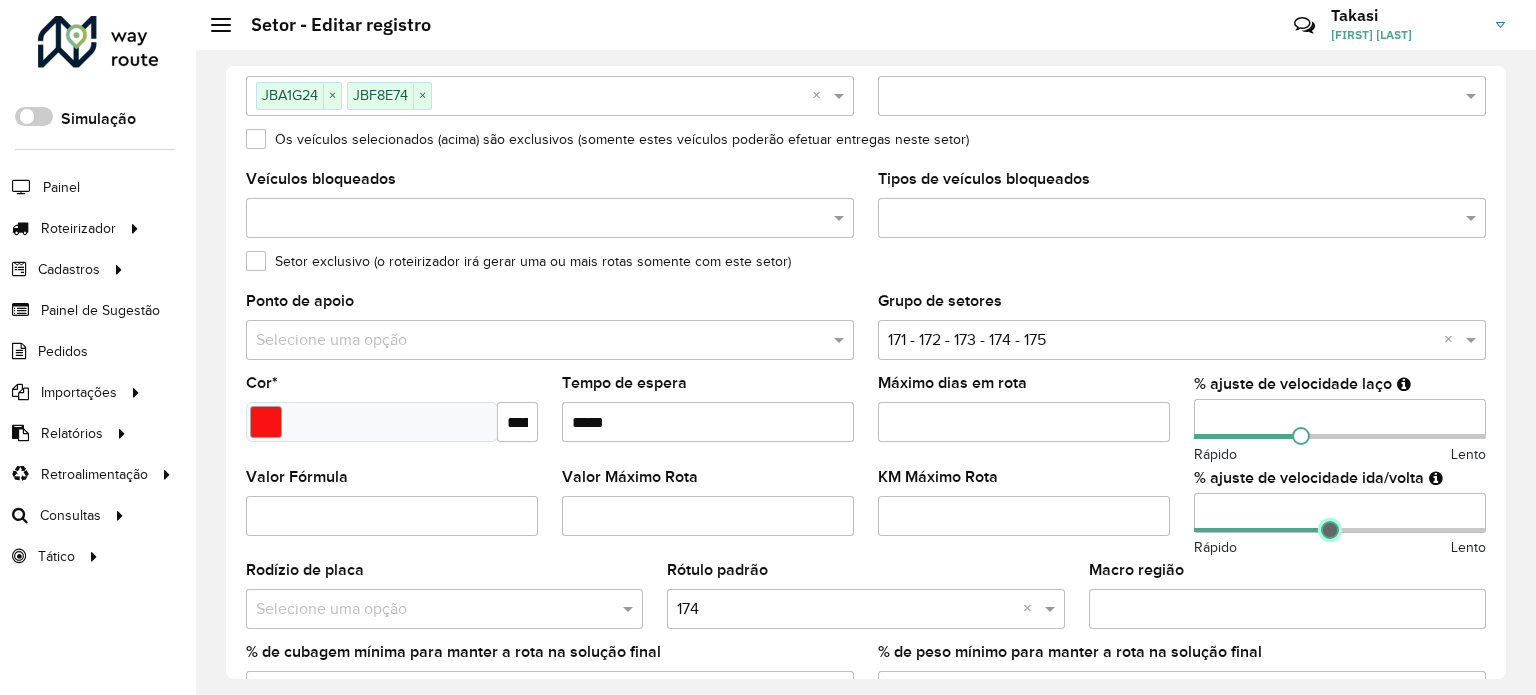 drag, startPoint x: 1308, startPoint y: 527, endPoint x: 1326, endPoint y: 527, distance: 18 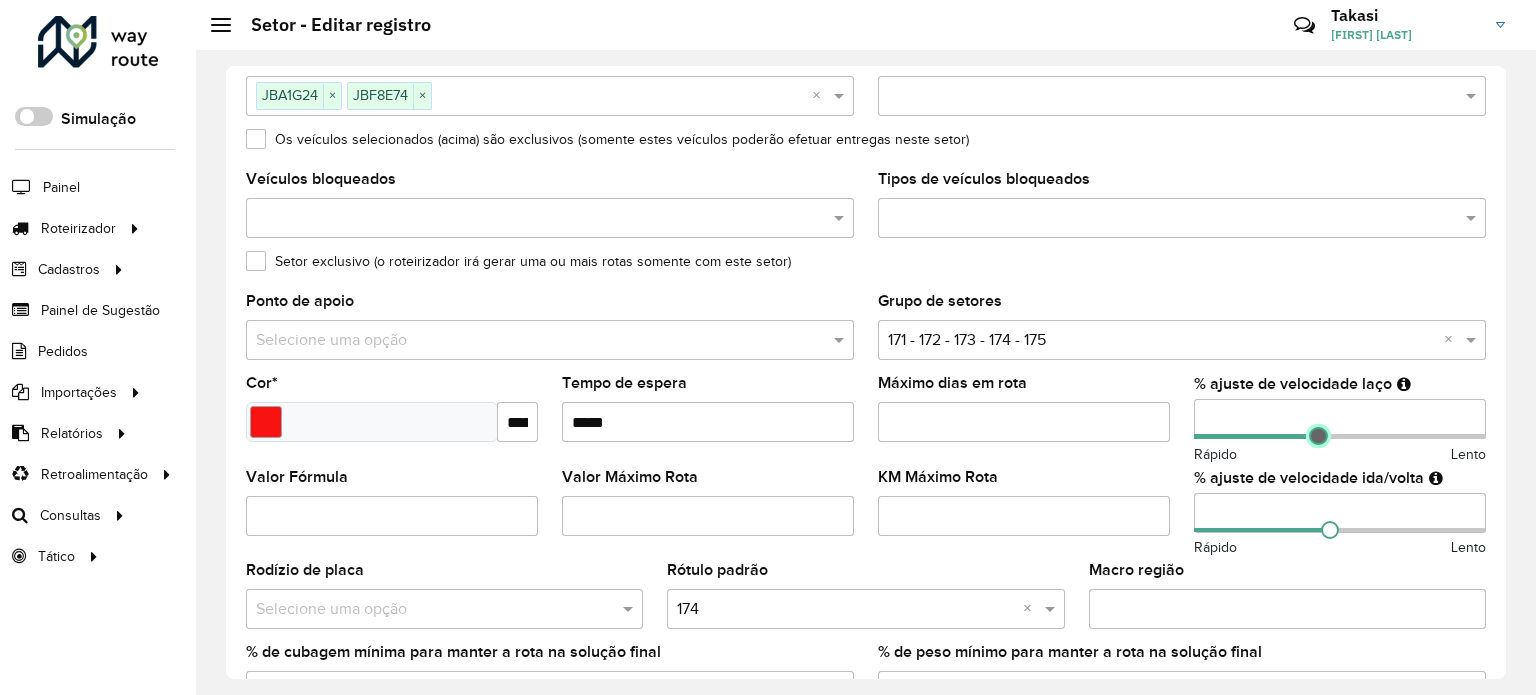 type on "**" 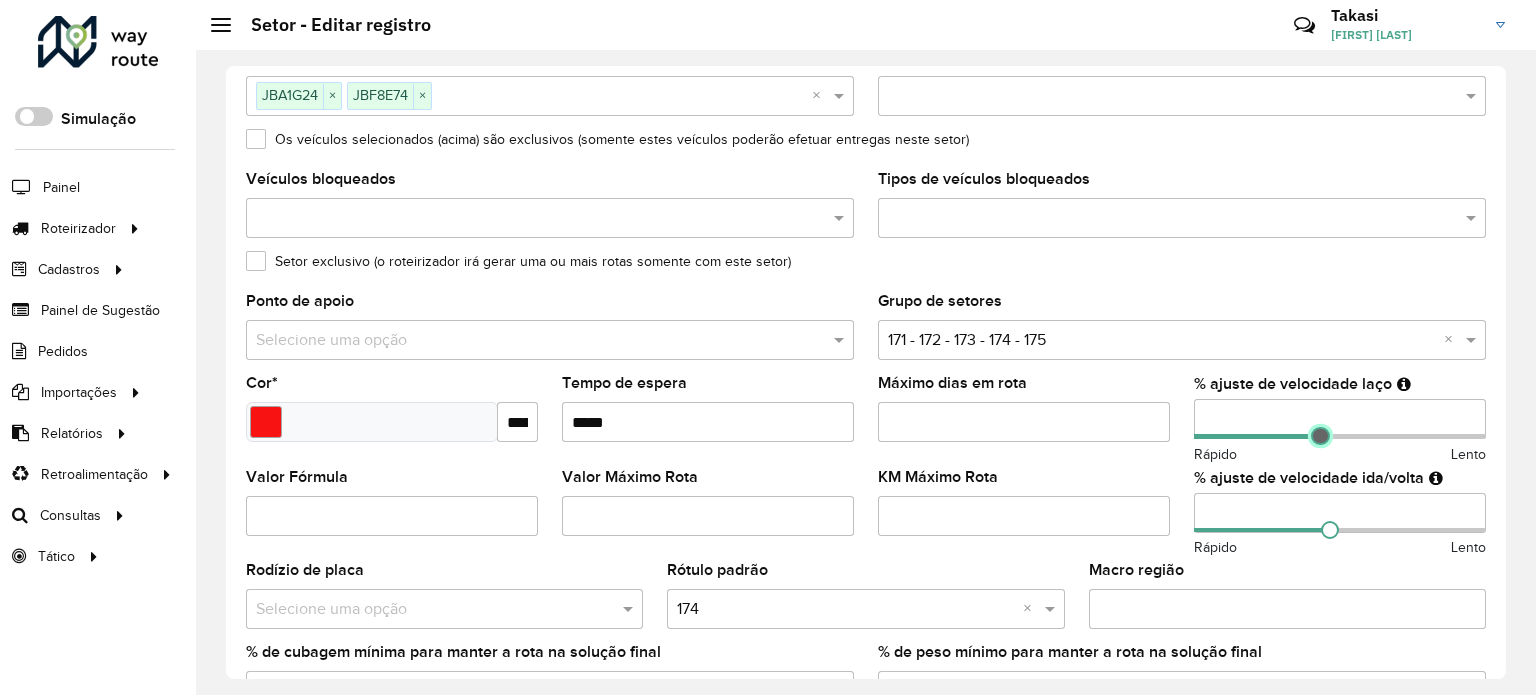 drag, startPoint x: 1302, startPoint y: 435, endPoint x: 1316, endPoint y: 435, distance: 14 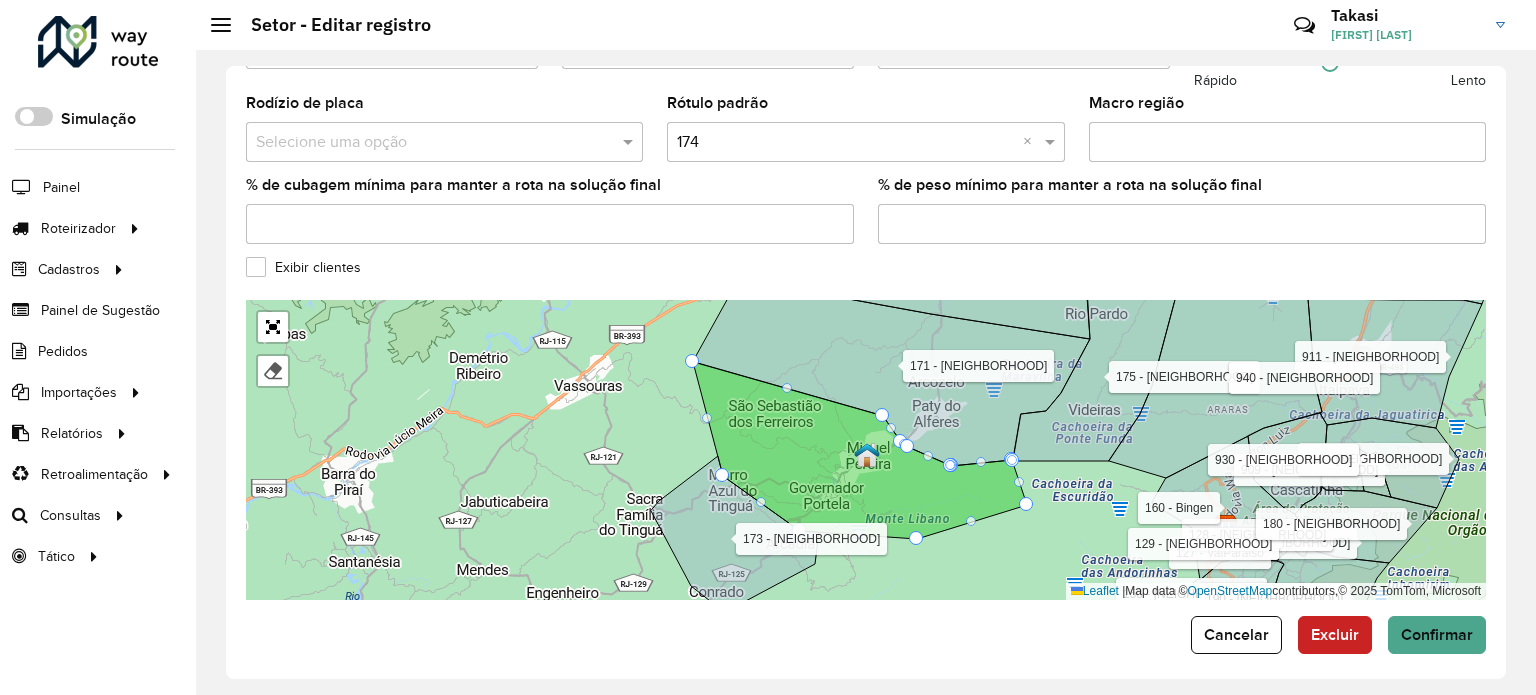 scroll, scrollTop: 672, scrollLeft: 0, axis: vertical 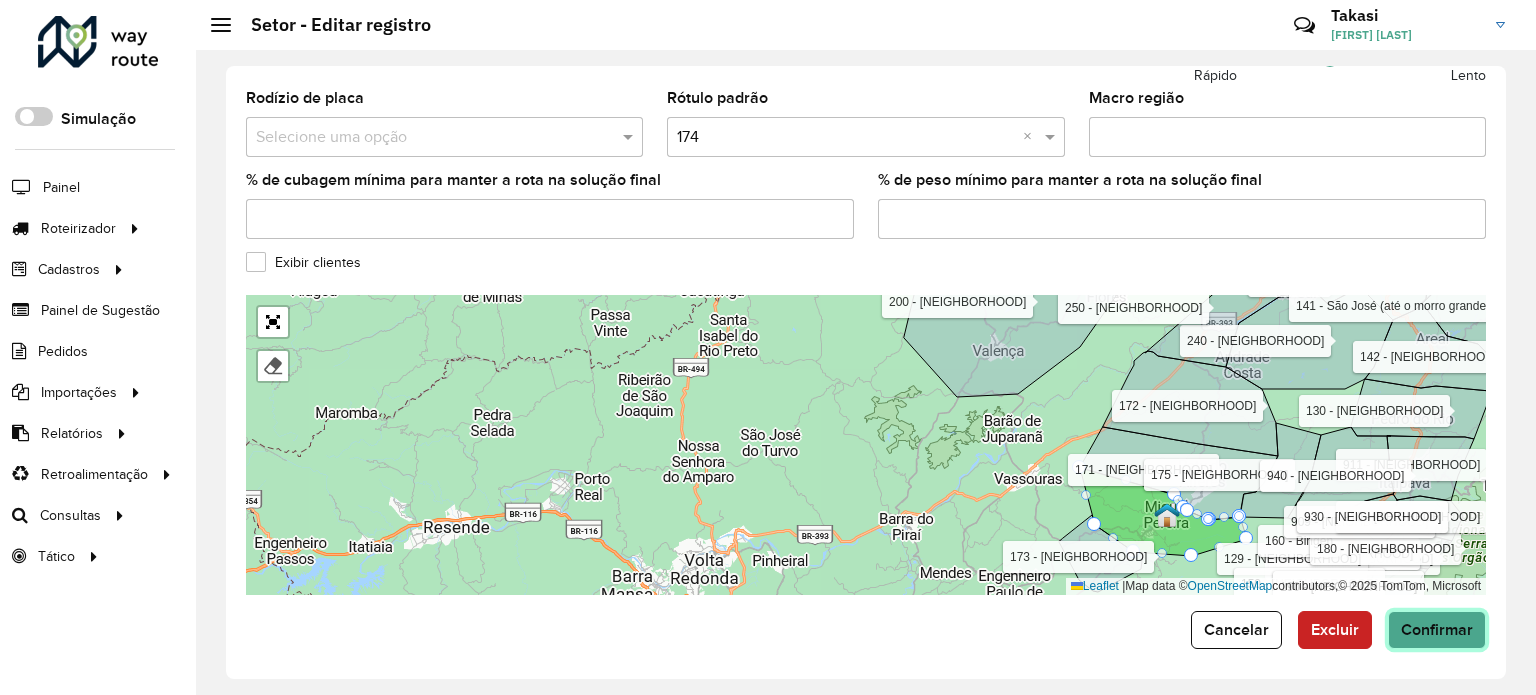 click on "Confirmar" 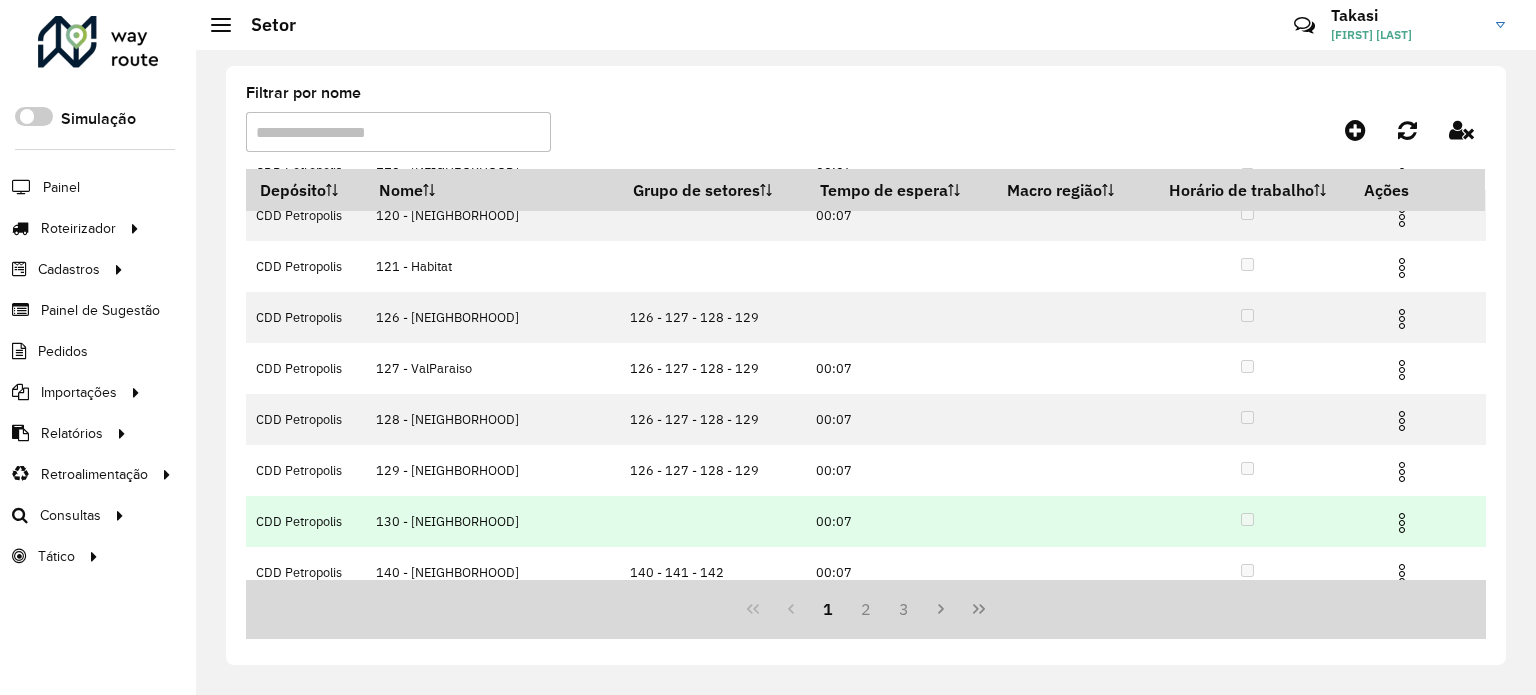scroll, scrollTop: 240, scrollLeft: 0, axis: vertical 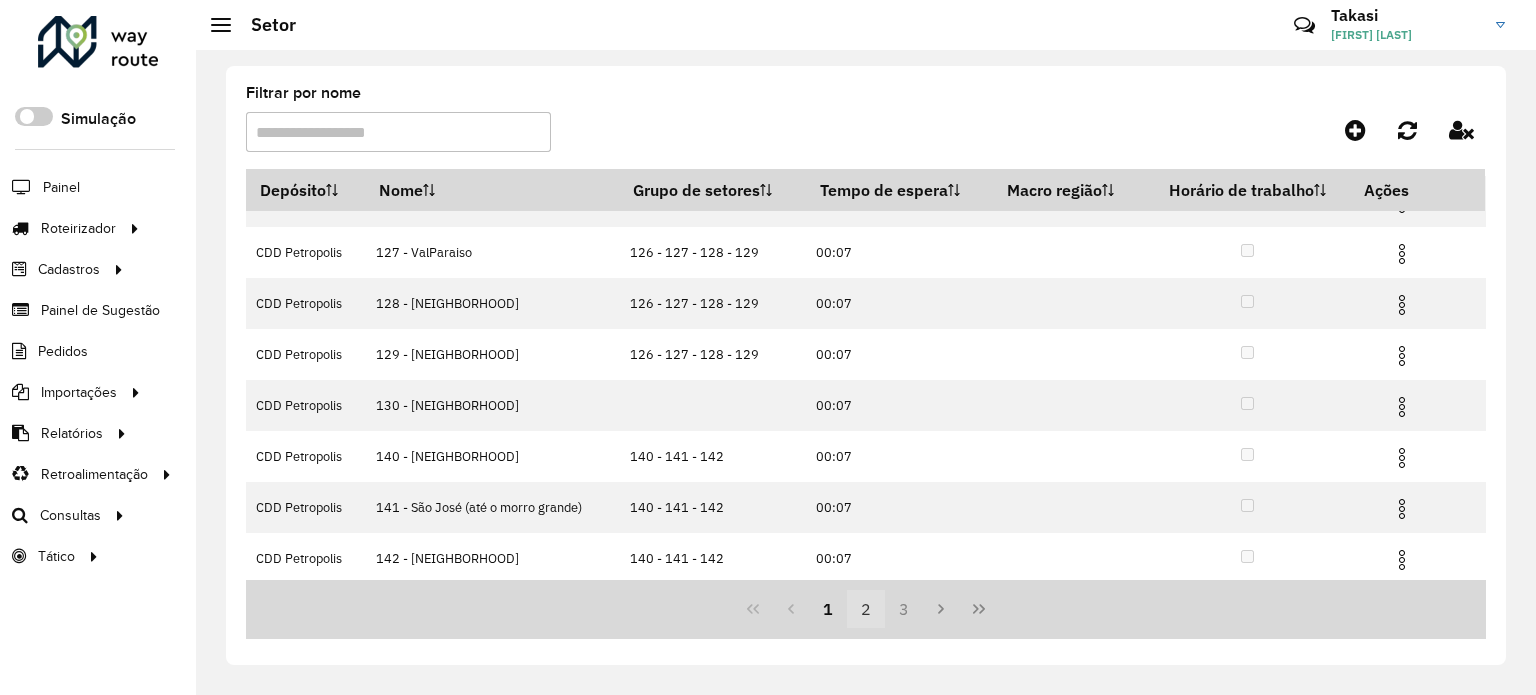 click on "2" at bounding box center [866, 609] 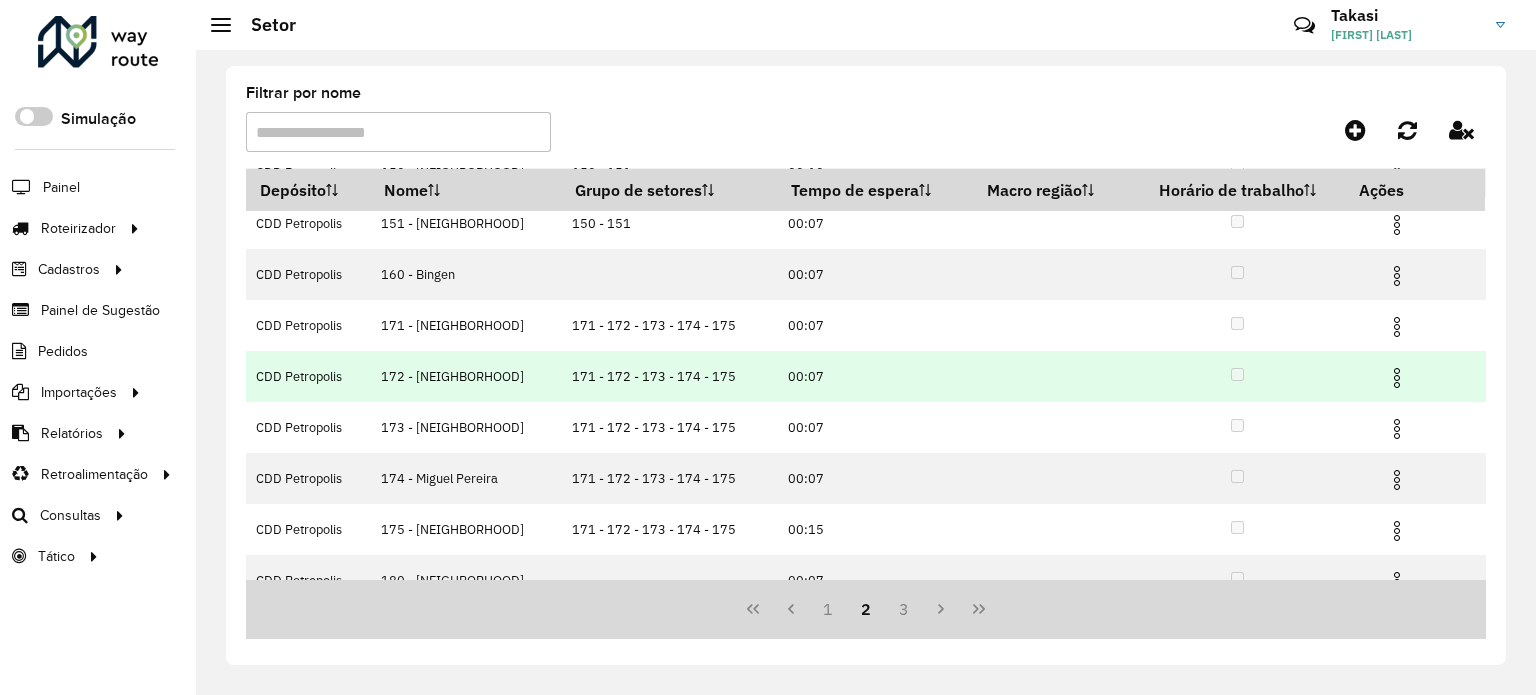 scroll, scrollTop: 100, scrollLeft: 0, axis: vertical 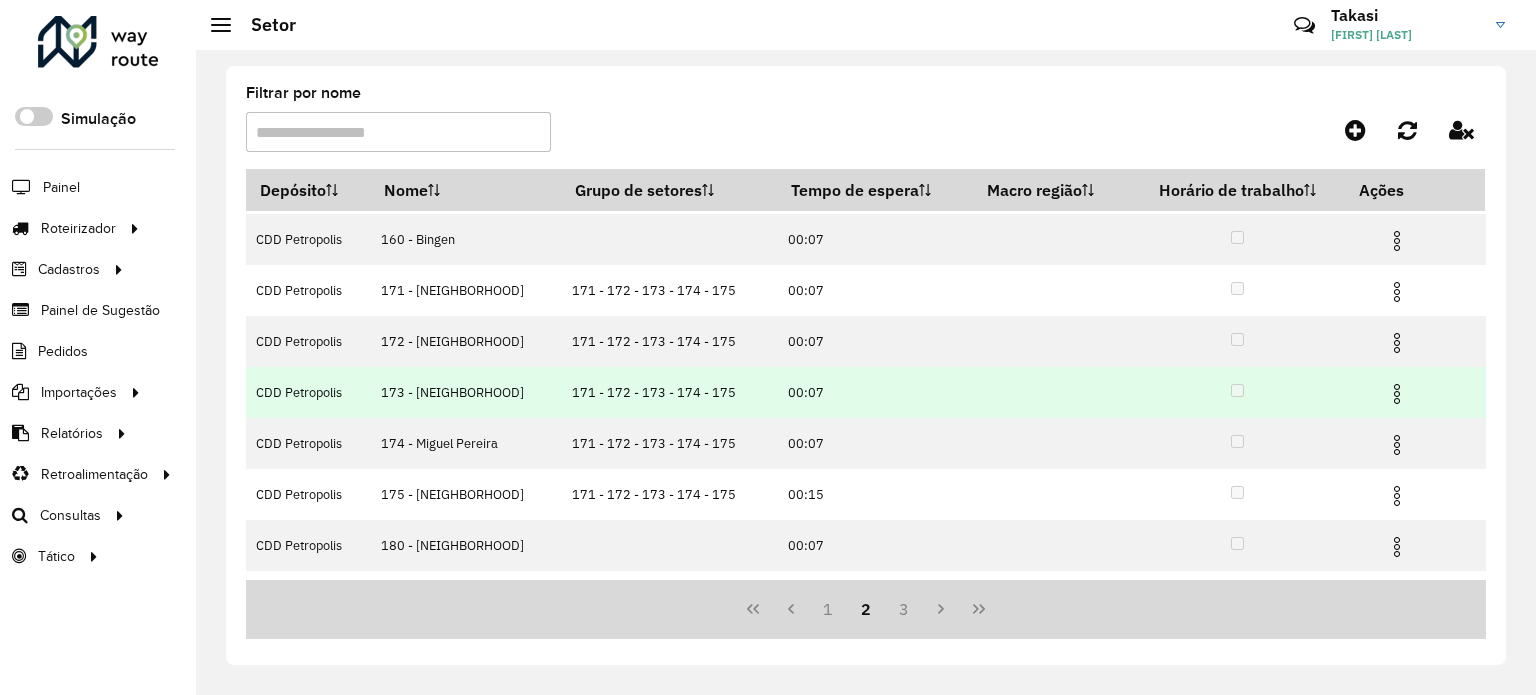 click at bounding box center (1397, 394) 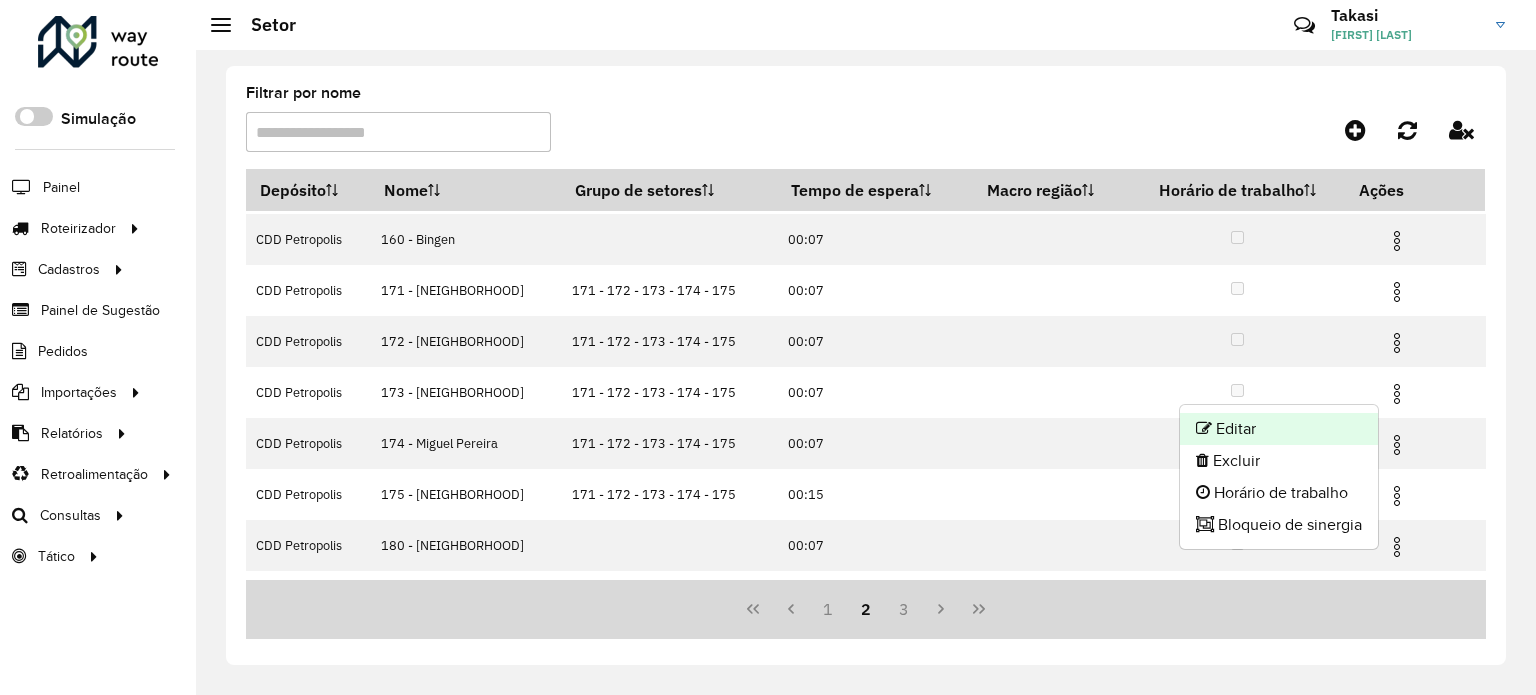 click on "Editar" 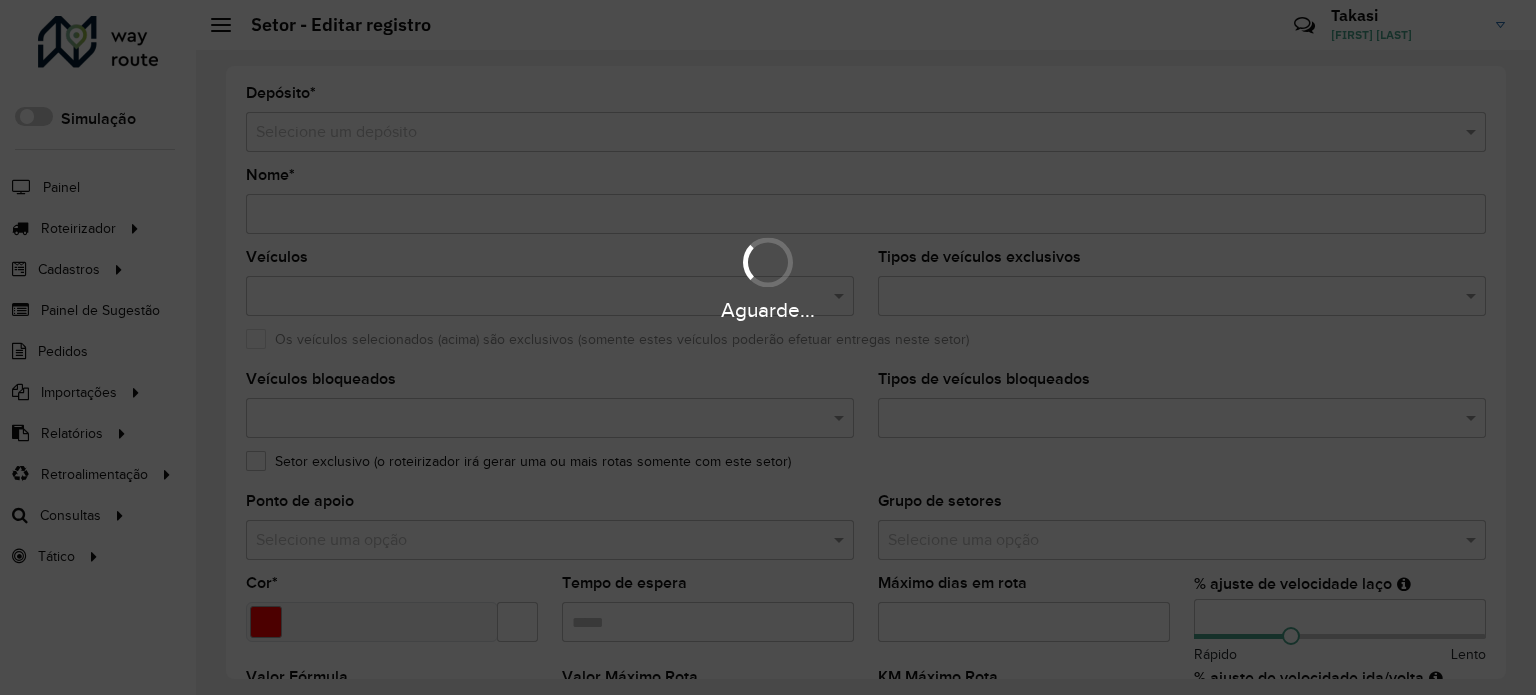 type on "**********" 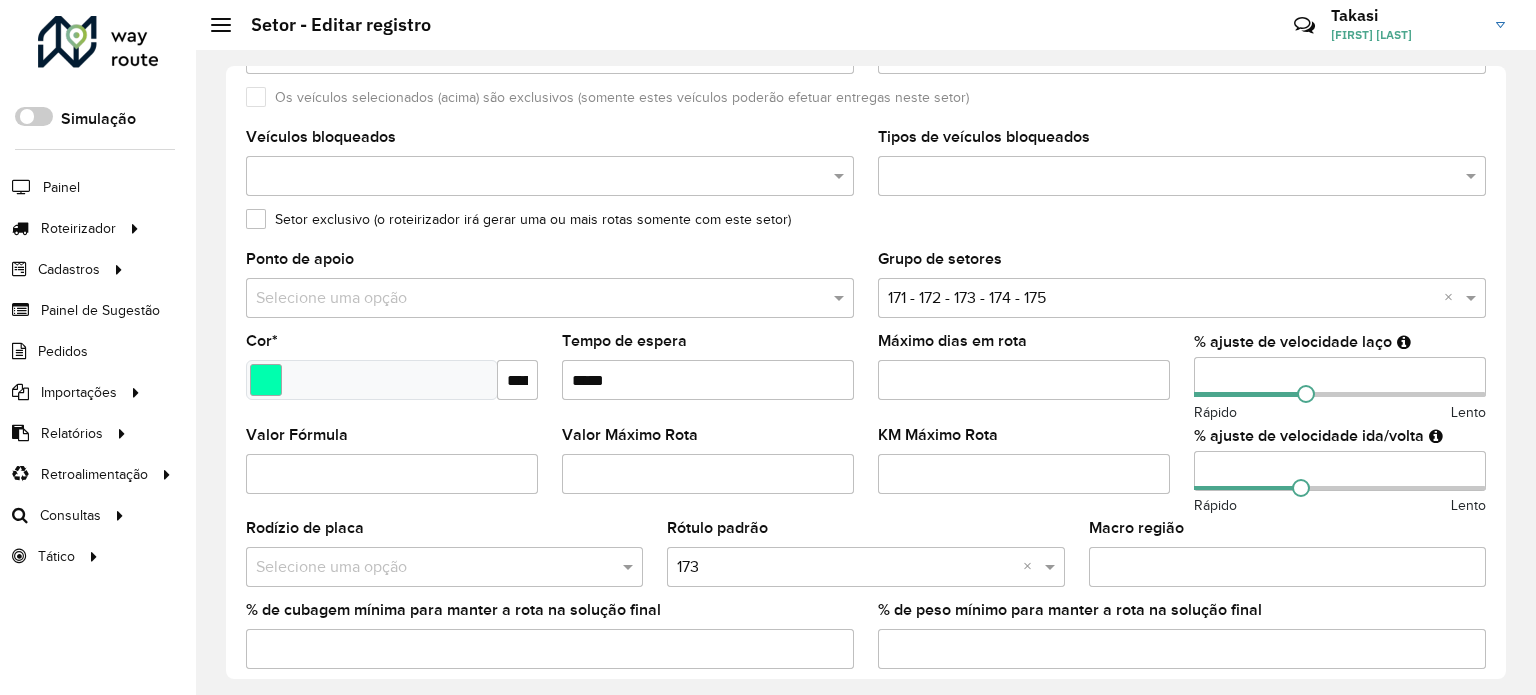 scroll, scrollTop: 300, scrollLeft: 0, axis: vertical 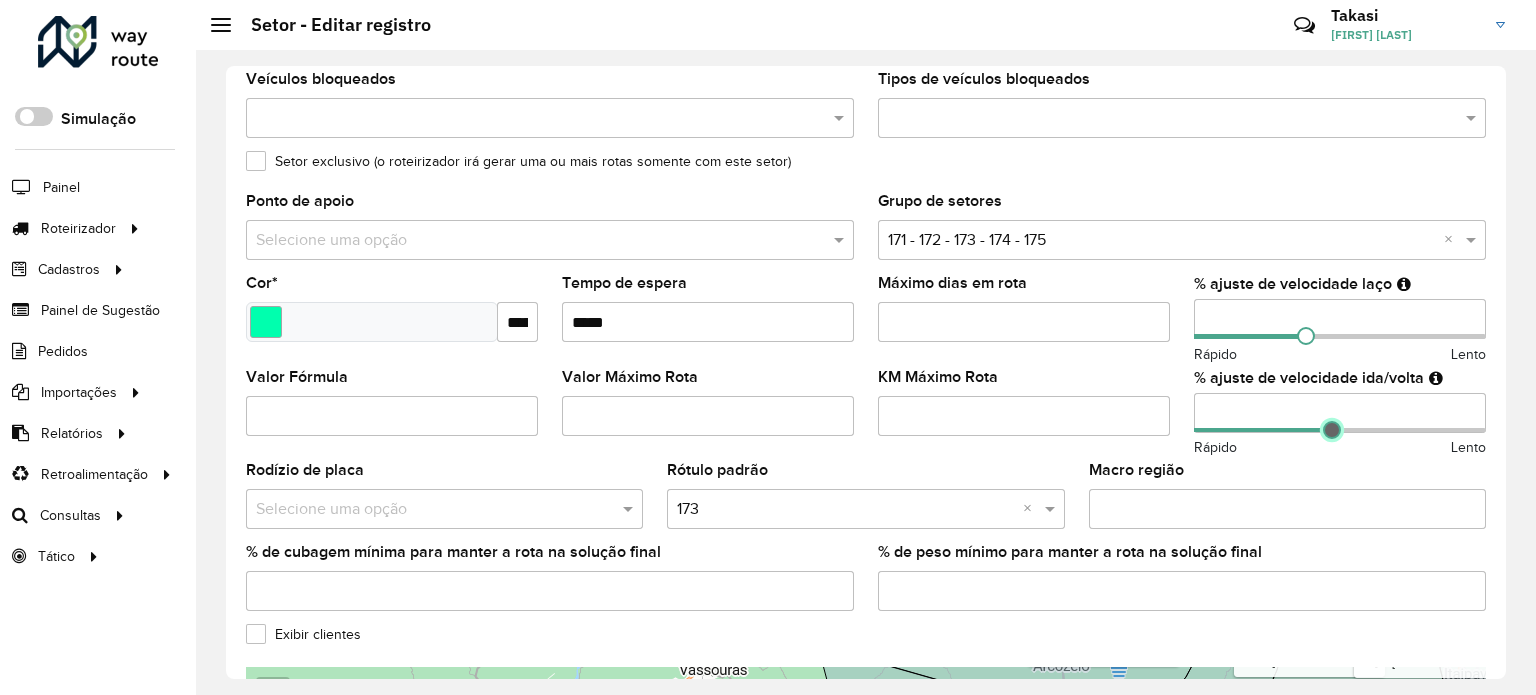 type on "**" 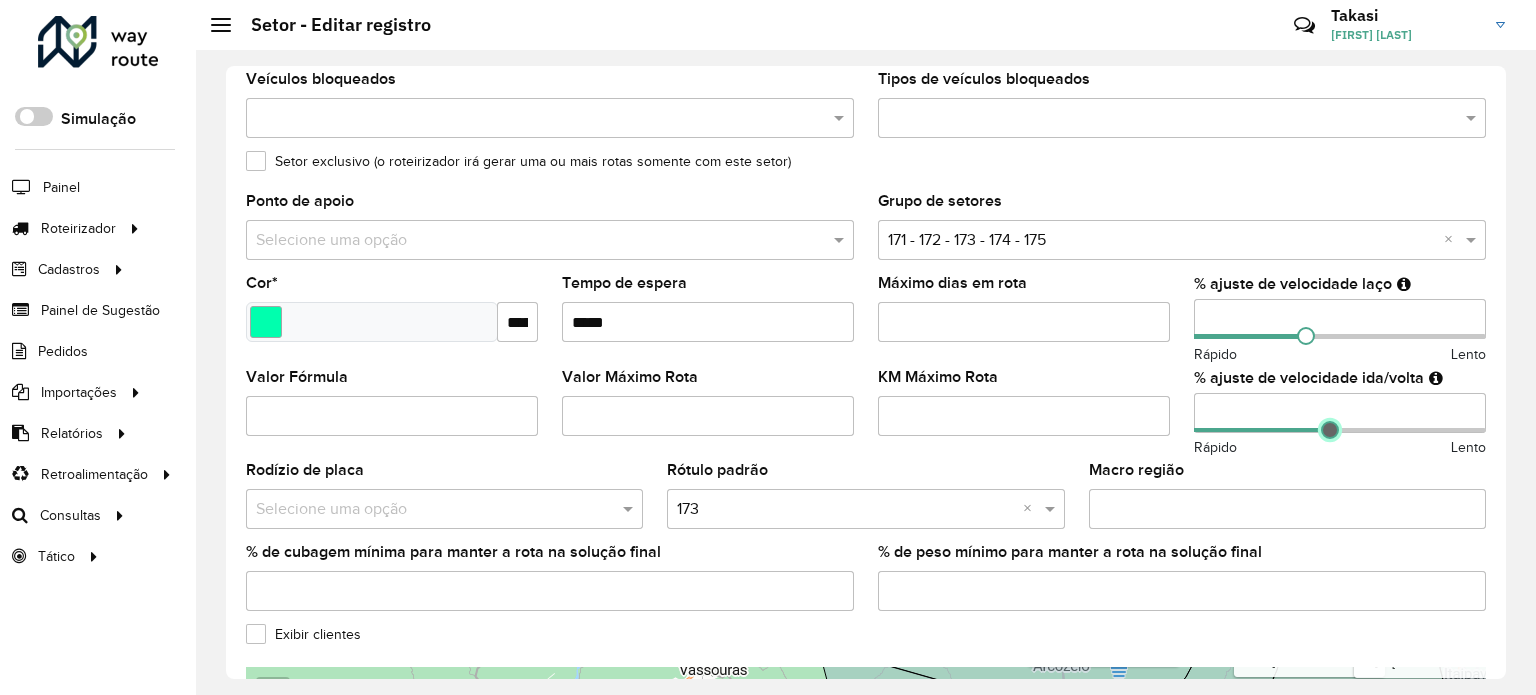 drag, startPoint x: 1298, startPoint y: 427, endPoint x: 1325, endPoint y: 427, distance: 27 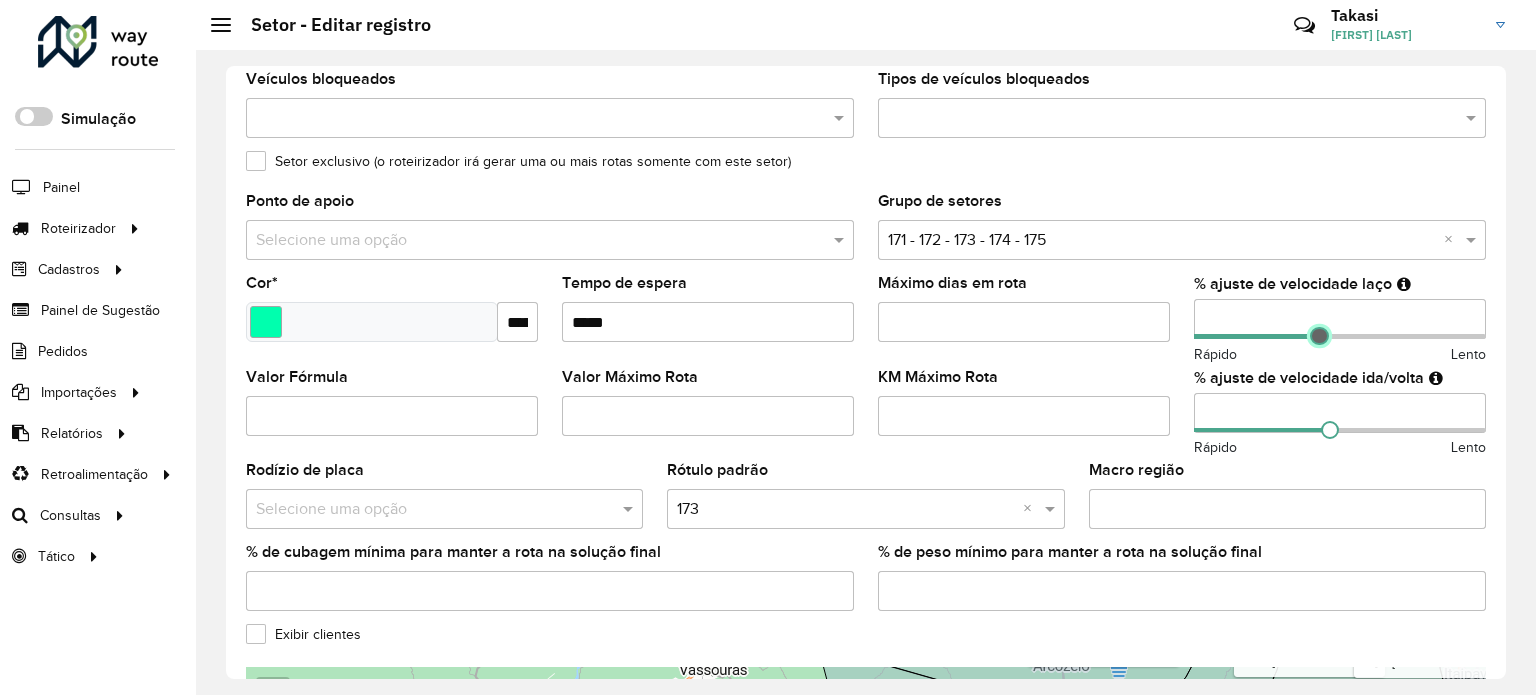 type on "**" 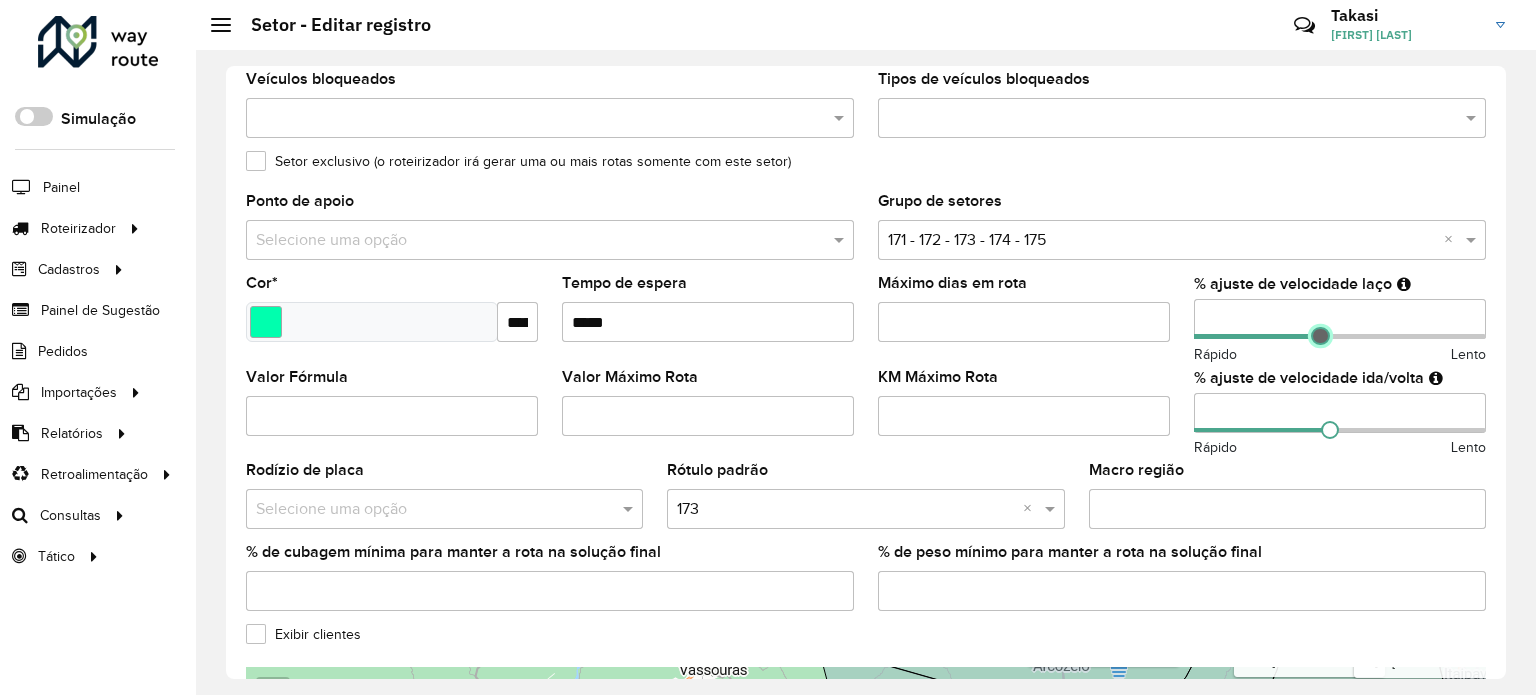 drag, startPoint x: 1304, startPoint y: 335, endPoint x: 1316, endPoint y: 336, distance: 12.0415945 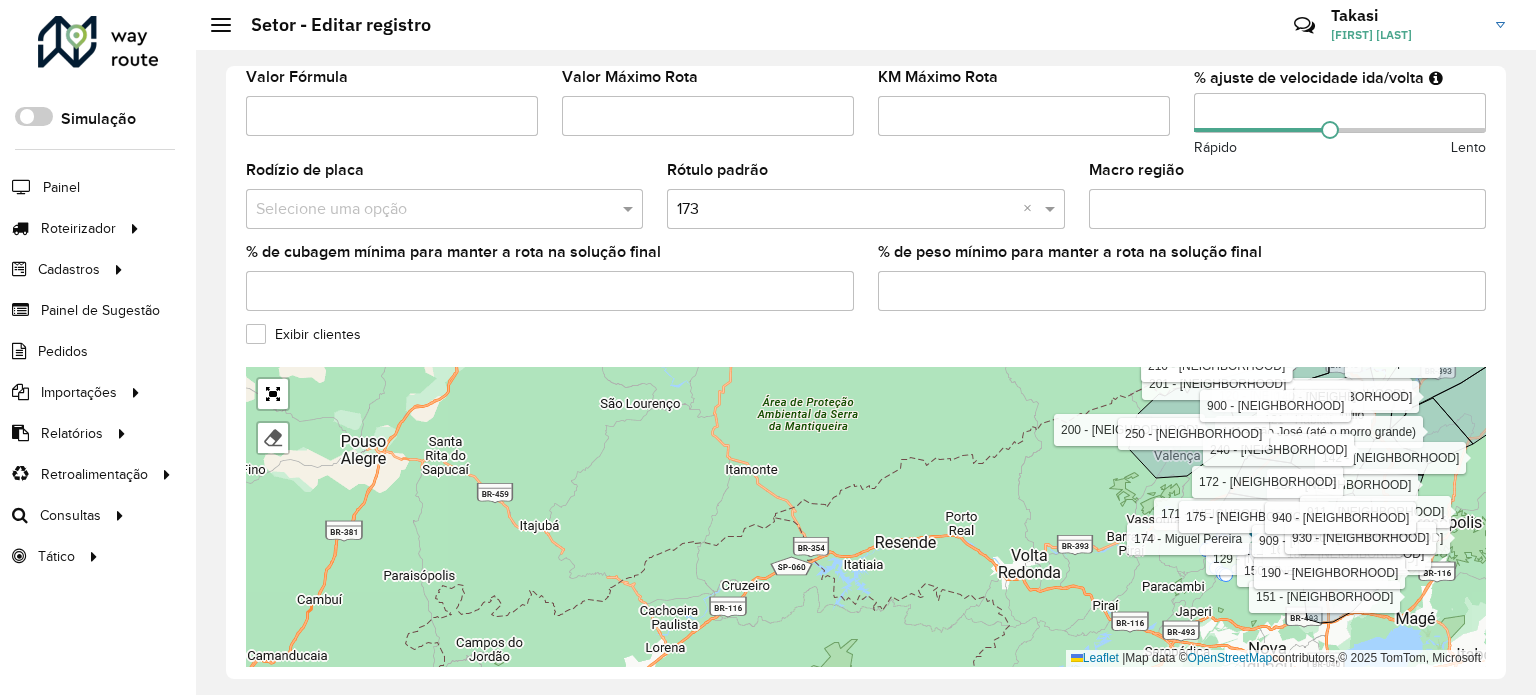 scroll, scrollTop: 672, scrollLeft: 0, axis: vertical 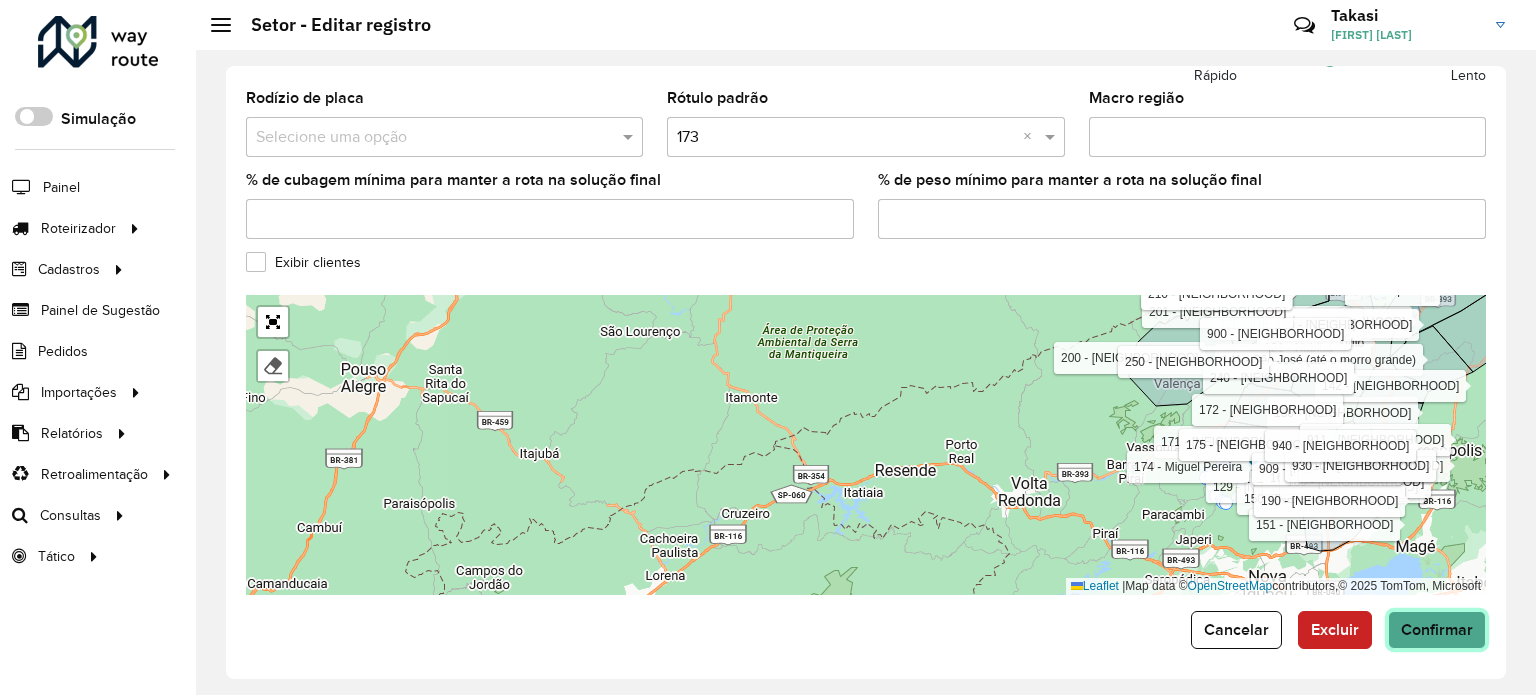 click on "Confirmar" 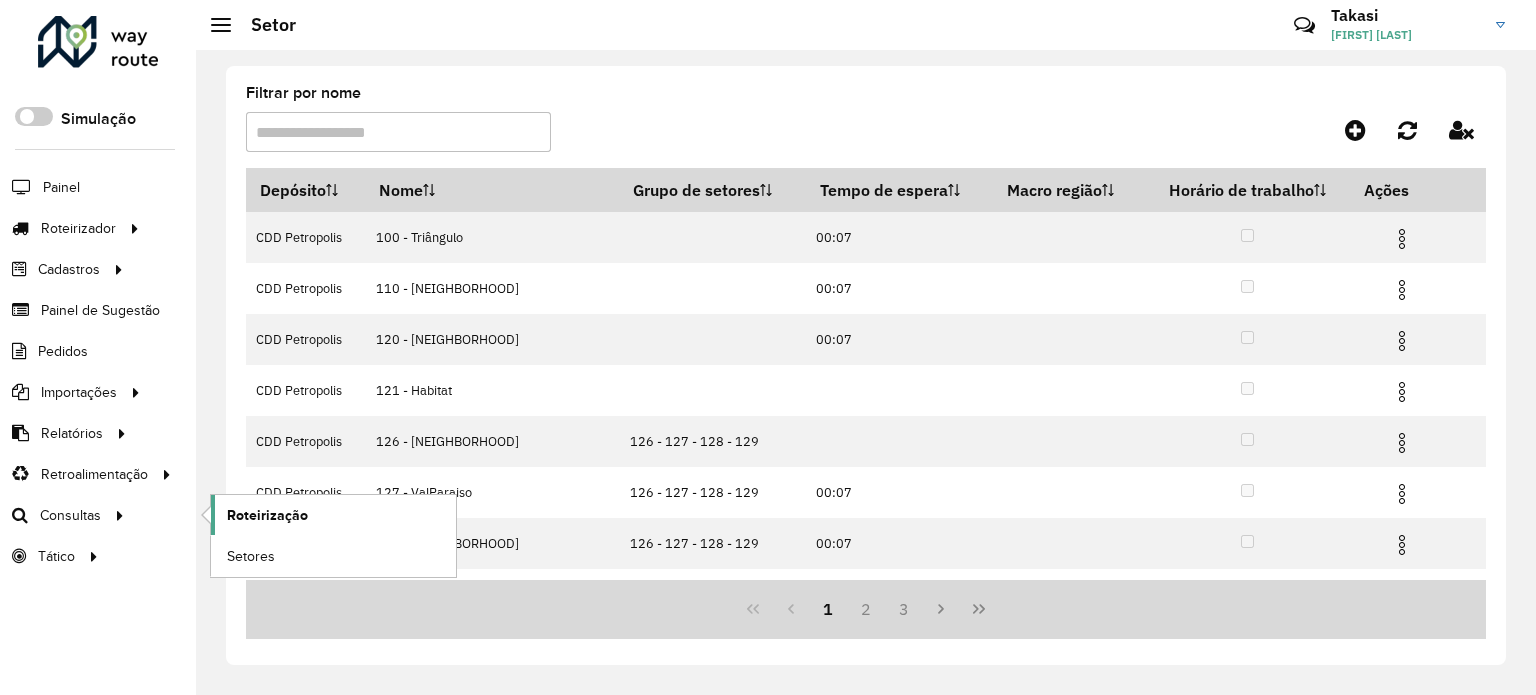 click on "Roteirização" 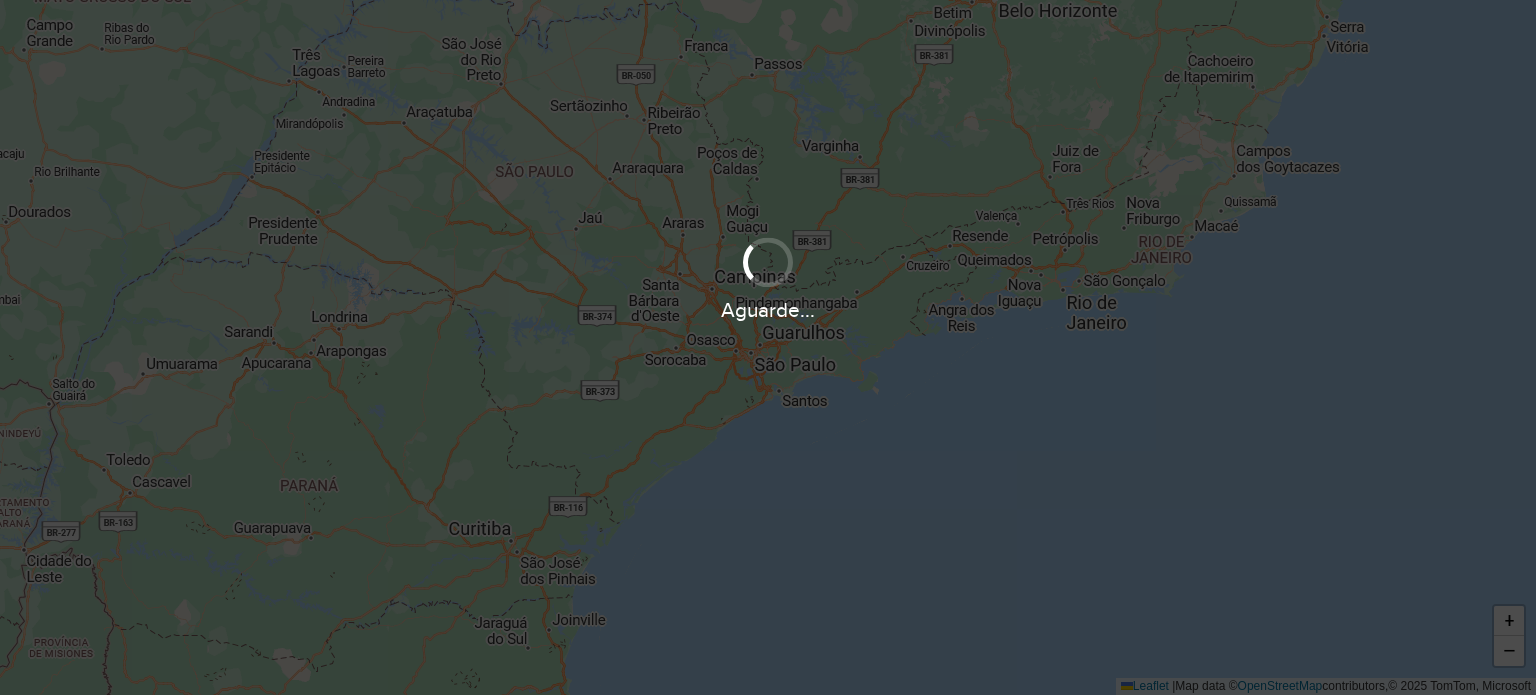 scroll, scrollTop: 0, scrollLeft: 0, axis: both 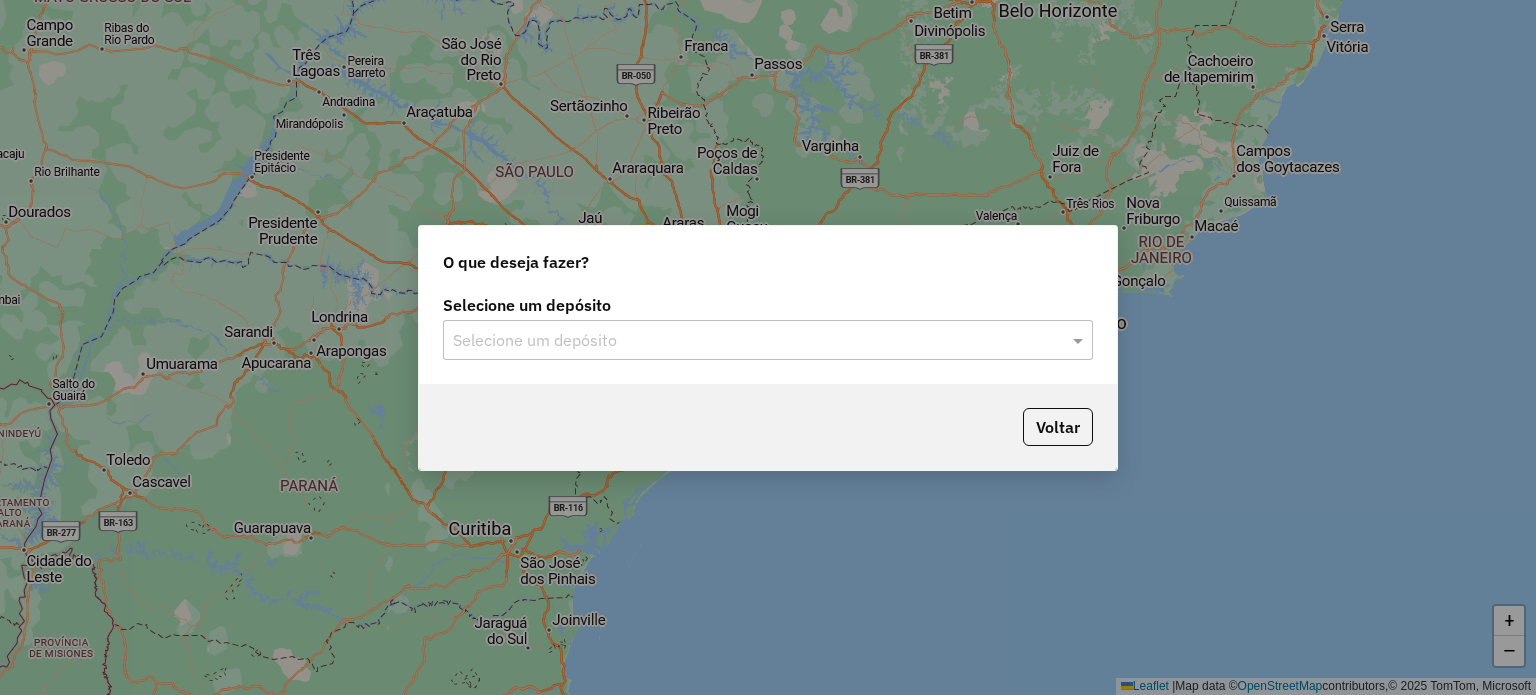 click 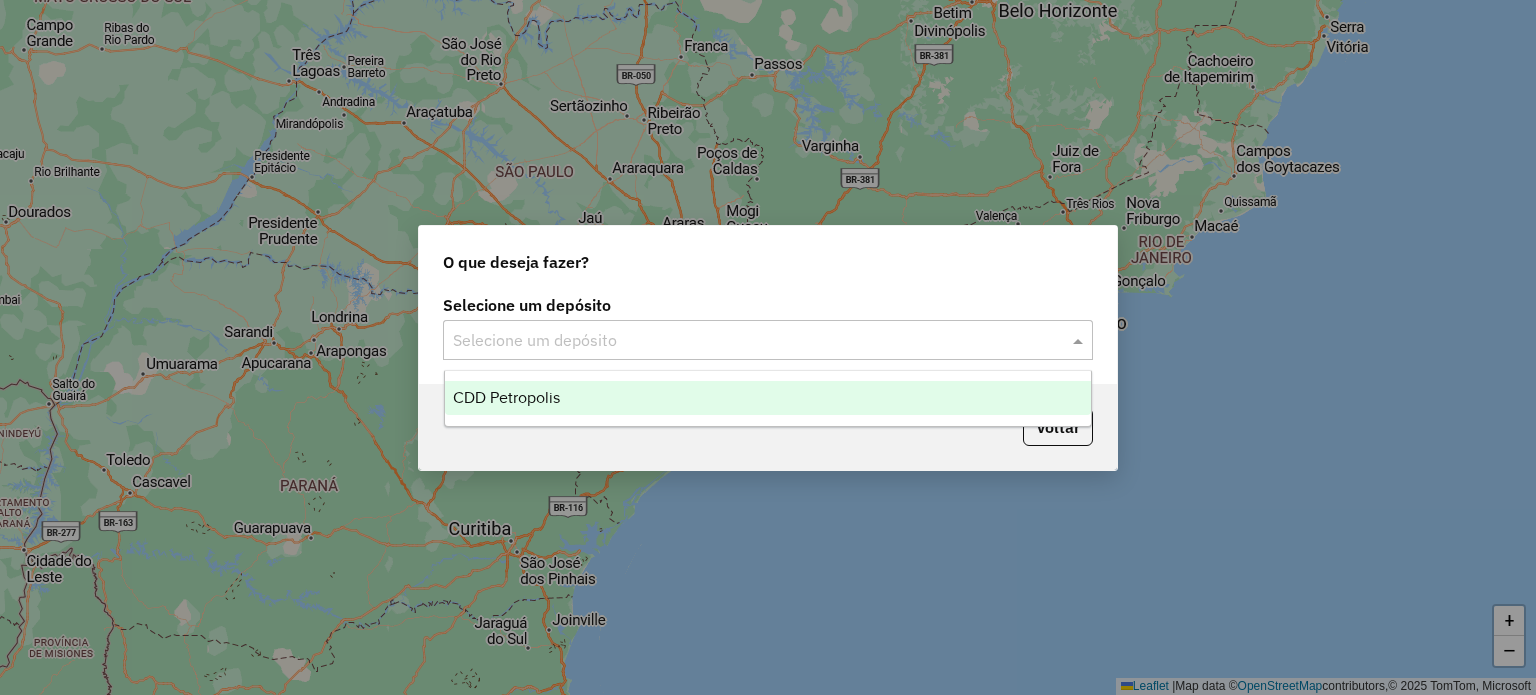 click on "CDD Petropolis" at bounding box center [506, 397] 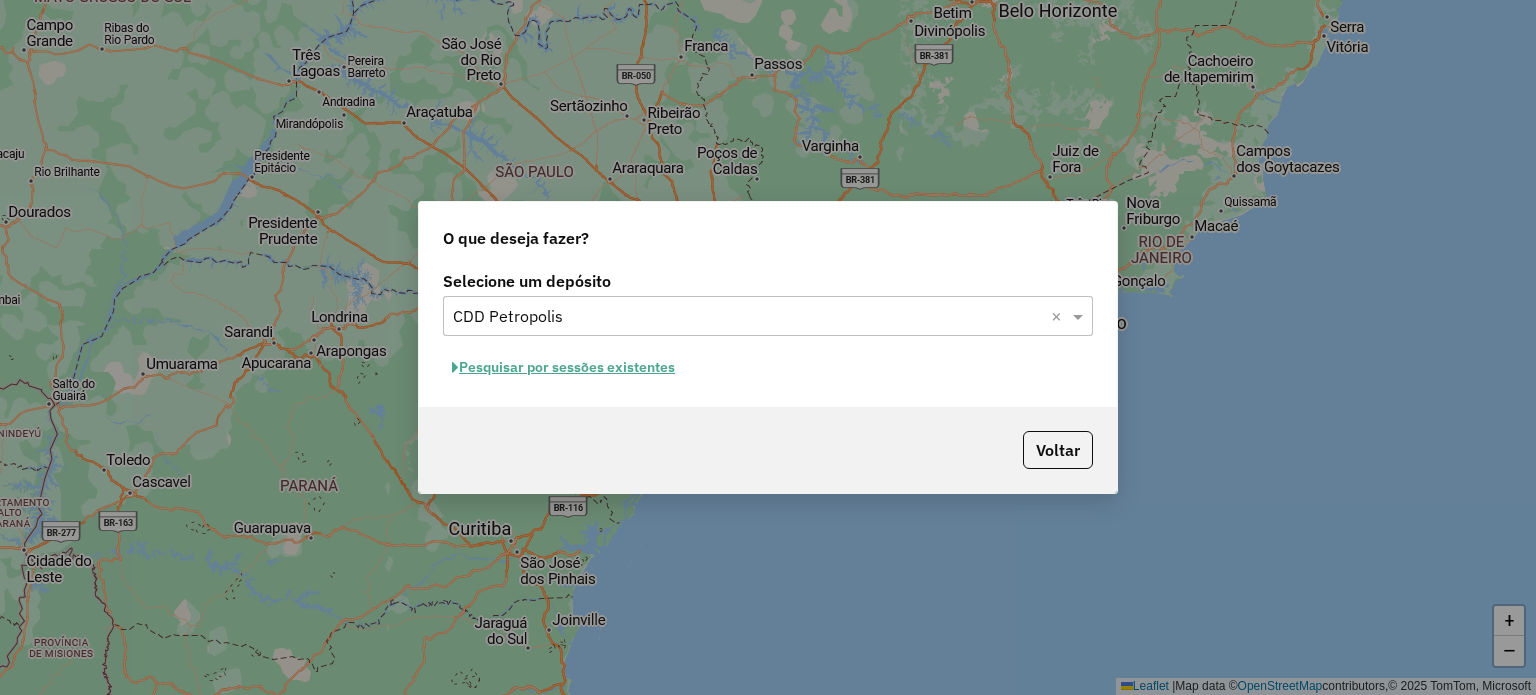 click on "Pesquisar por sessões existentes" 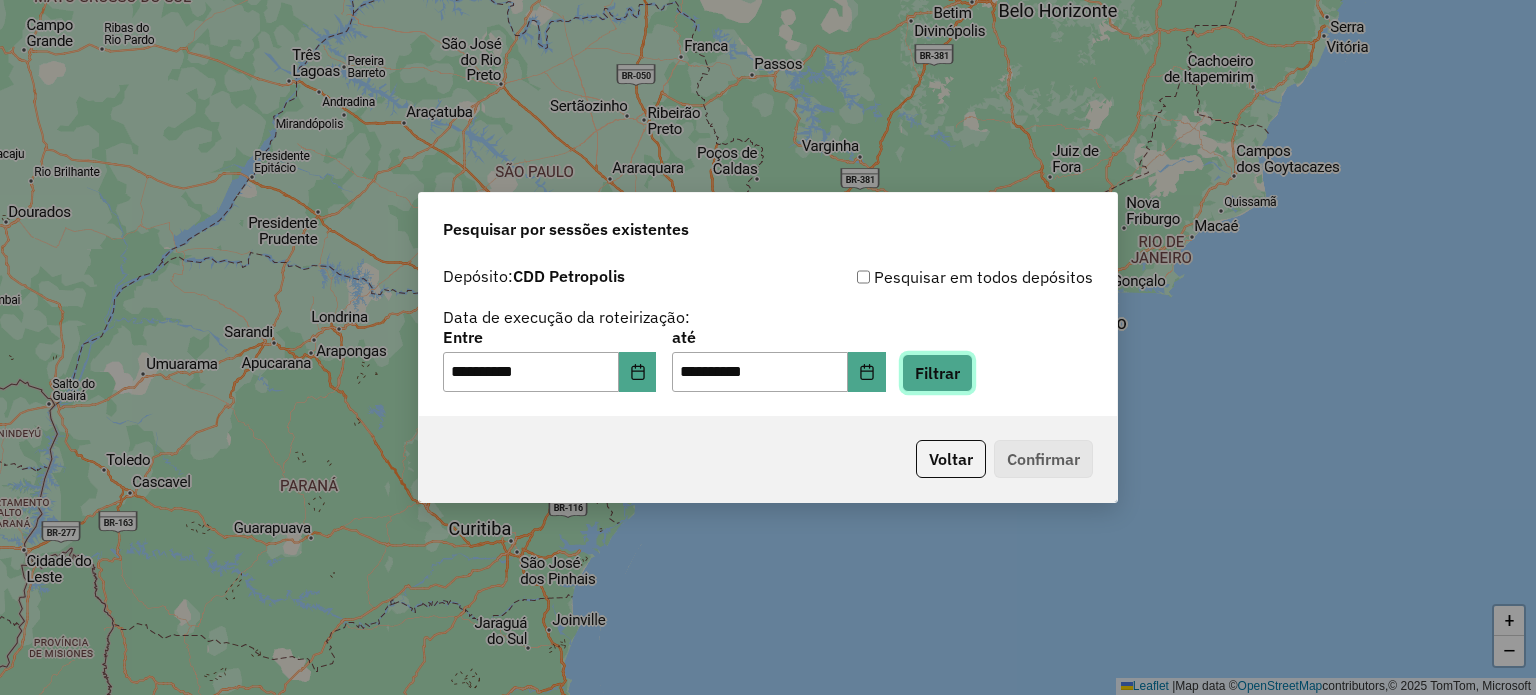 click on "Filtrar" 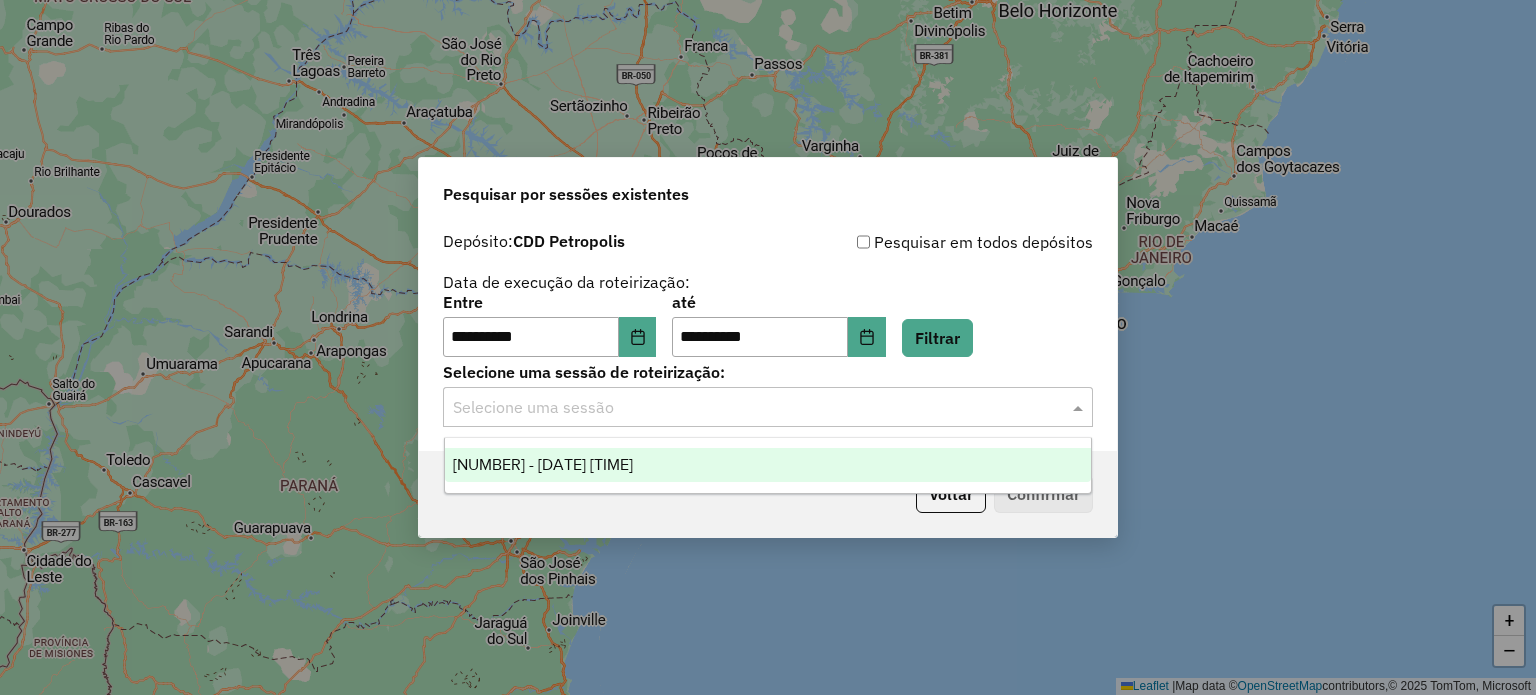 click 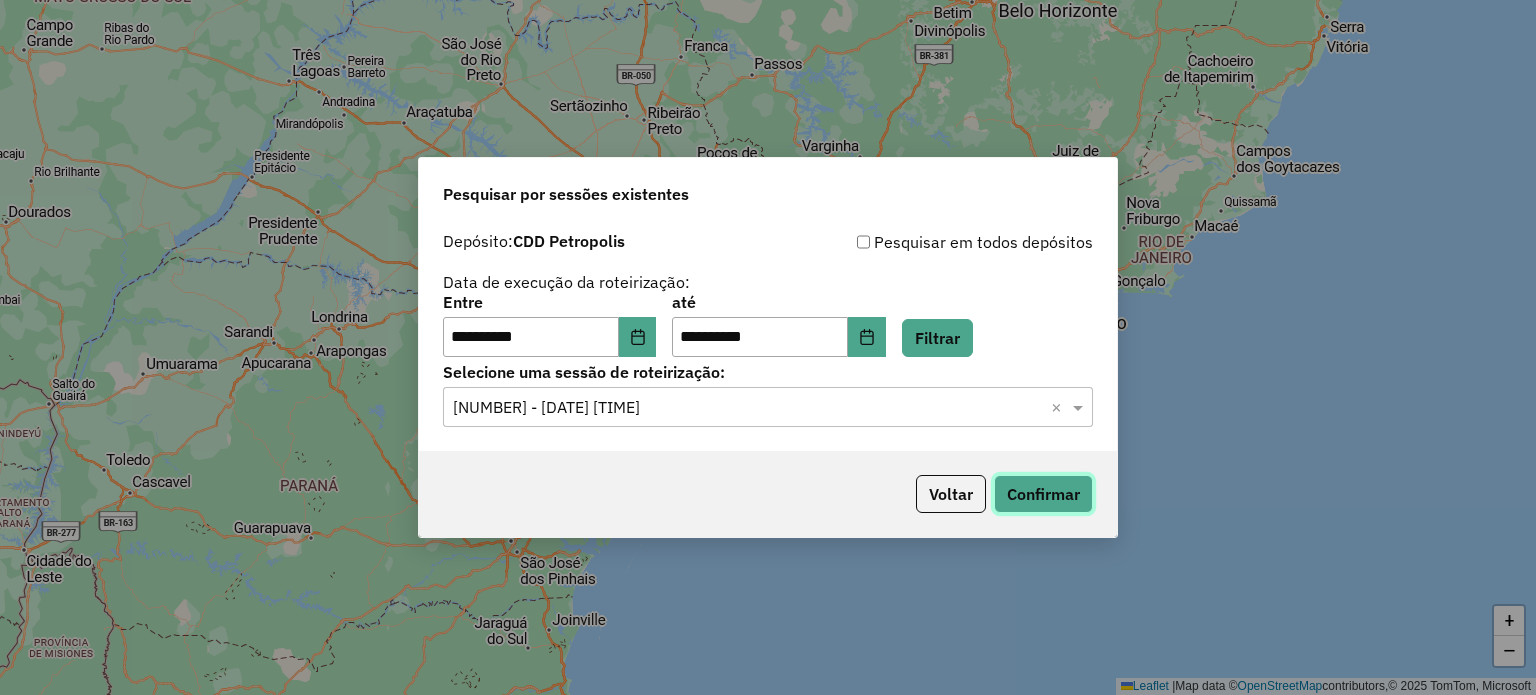 click on "Confirmar" 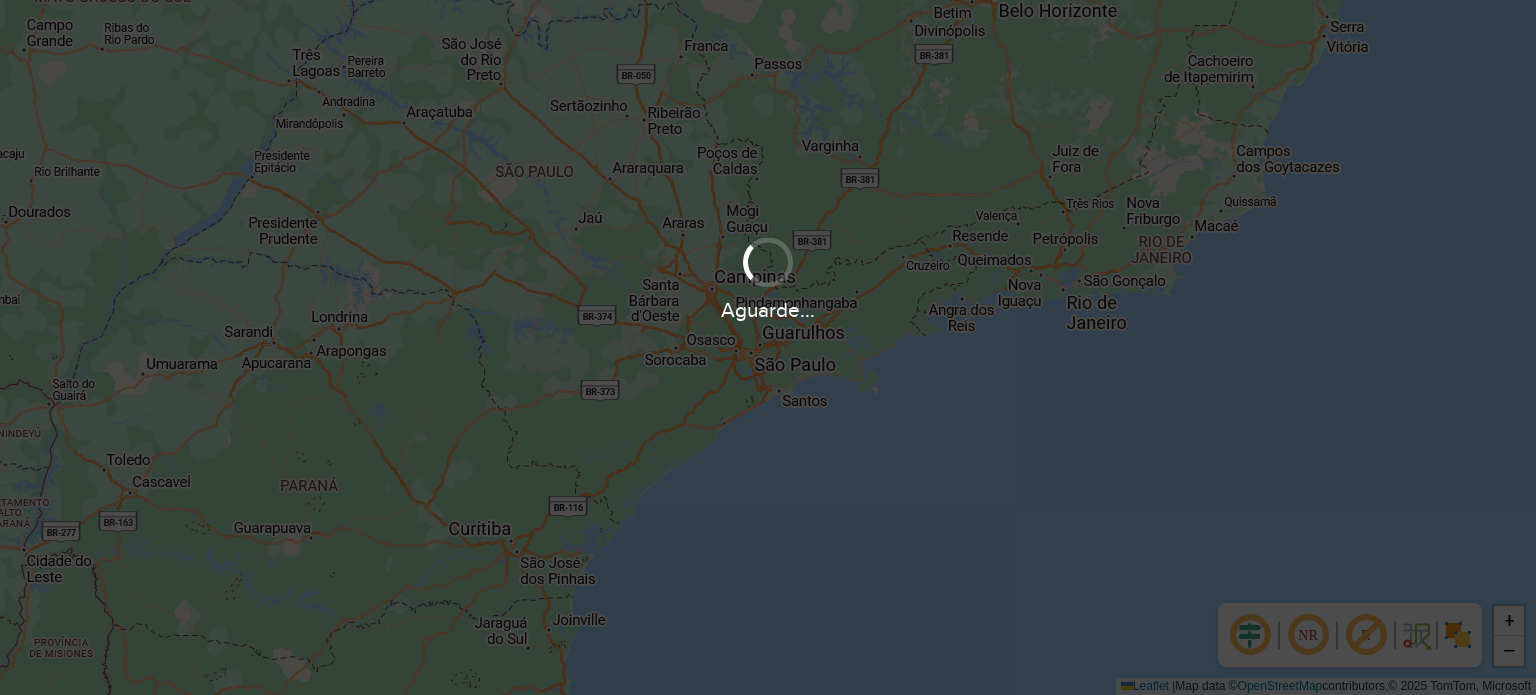 scroll, scrollTop: 0, scrollLeft: 0, axis: both 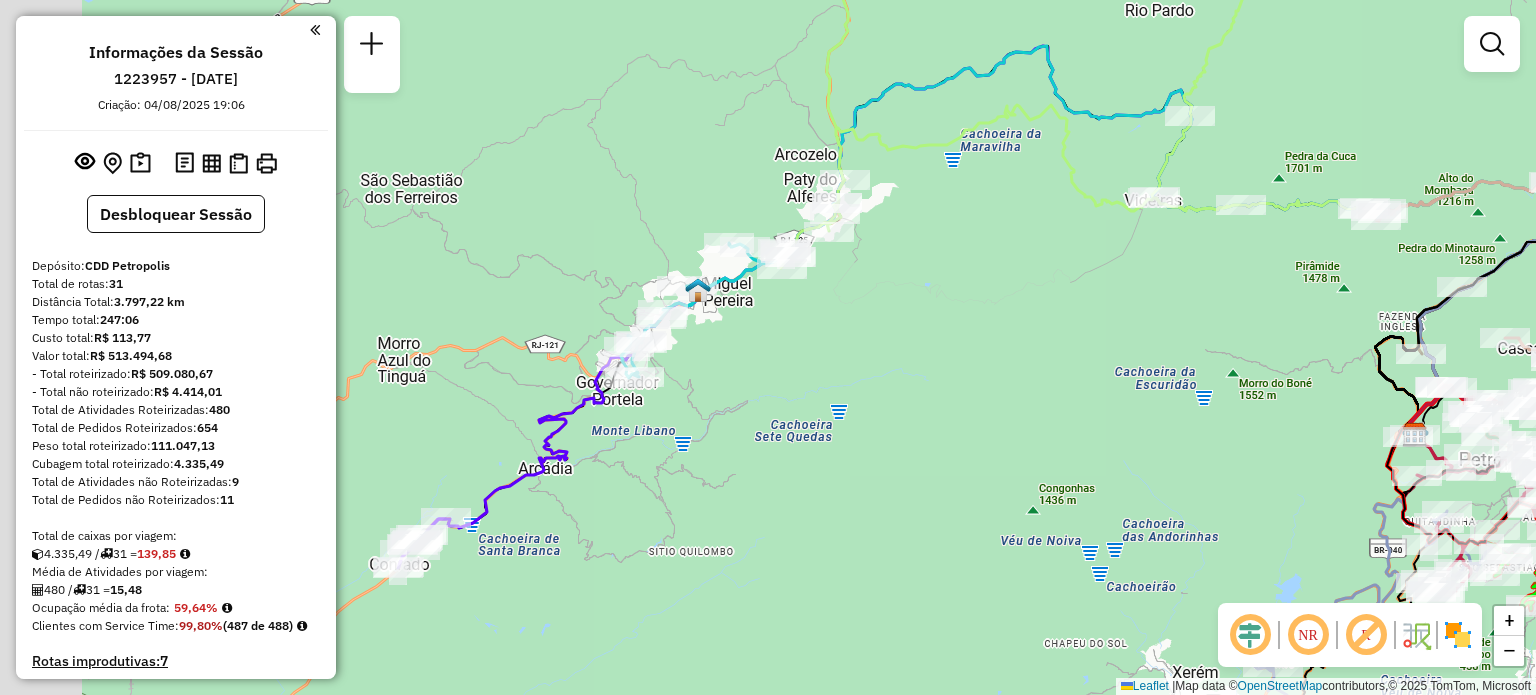 drag, startPoint x: 556, startPoint y: 355, endPoint x: 856, endPoint y: 391, distance: 302.15228 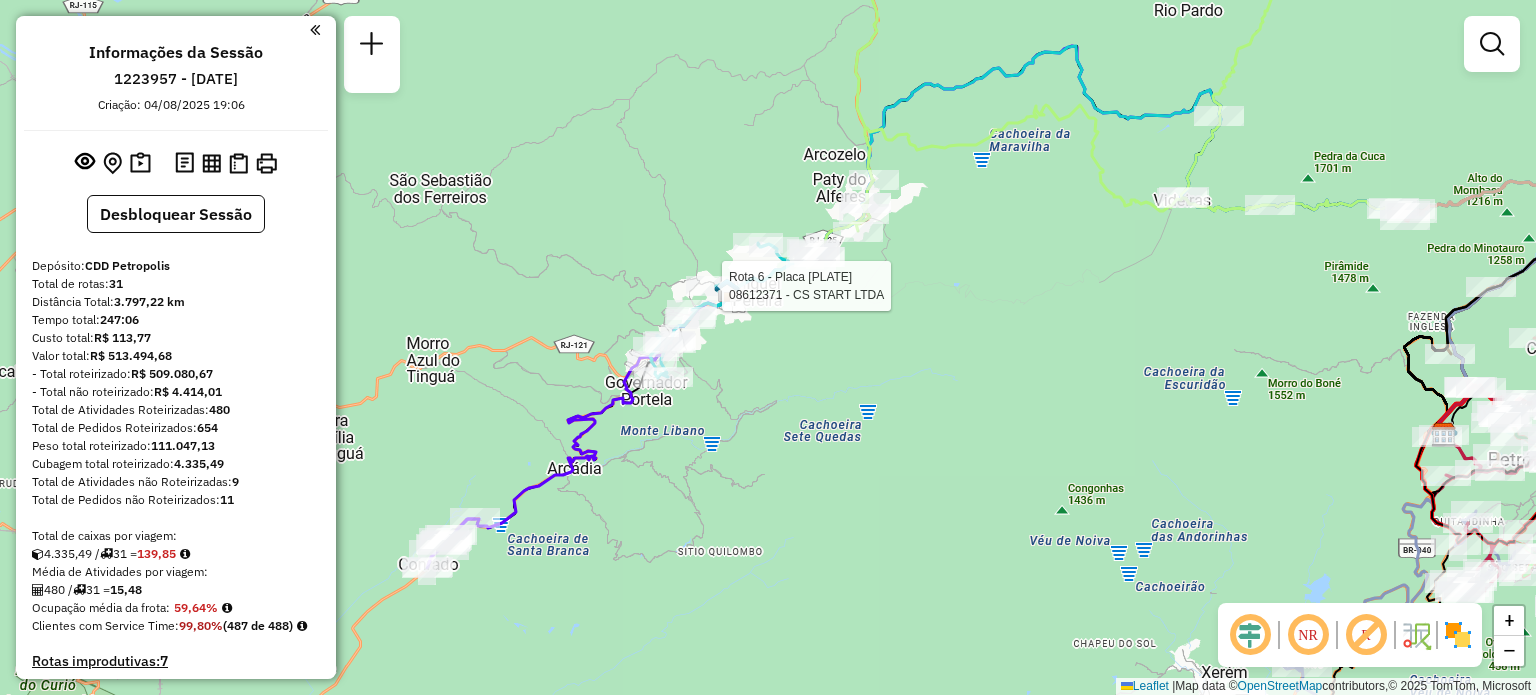 select on "**********" 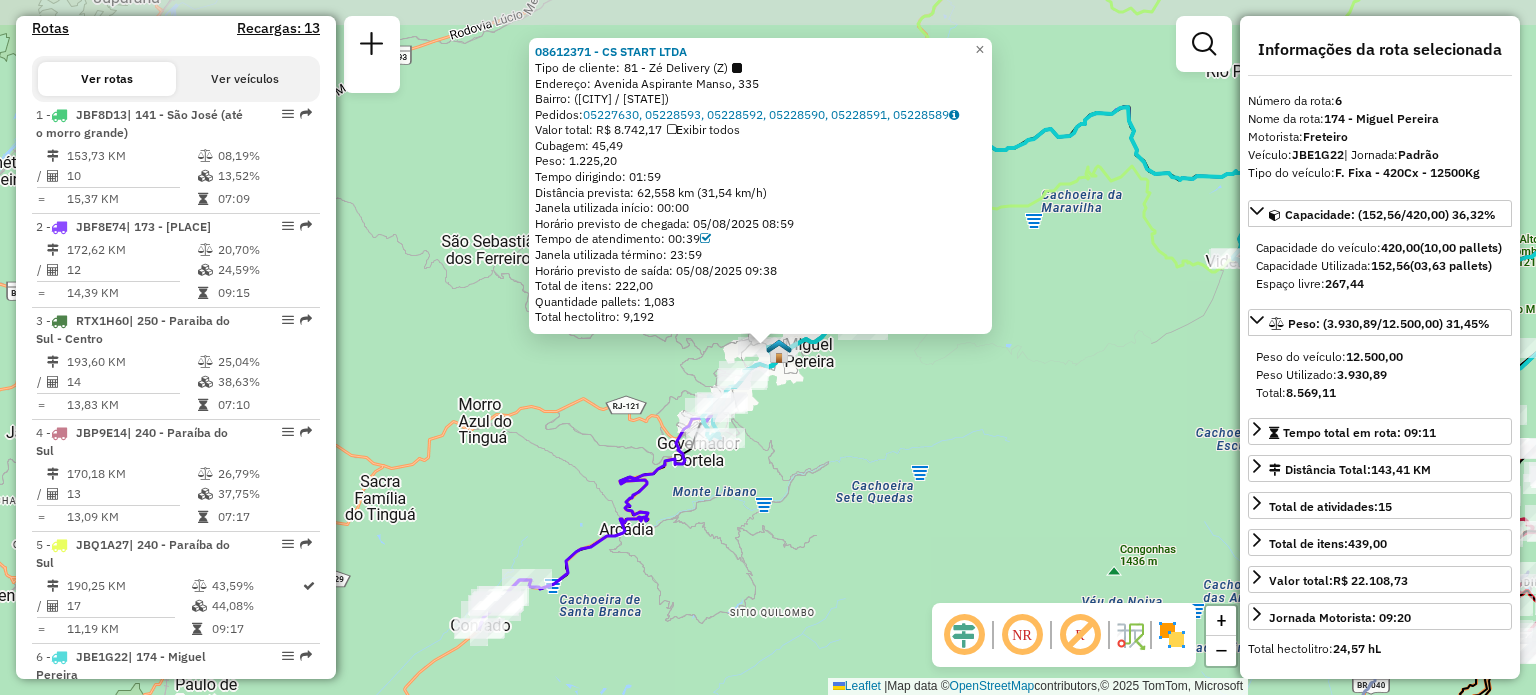 scroll, scrollTop: 1432, scrollLeft: 0, axis: vertical 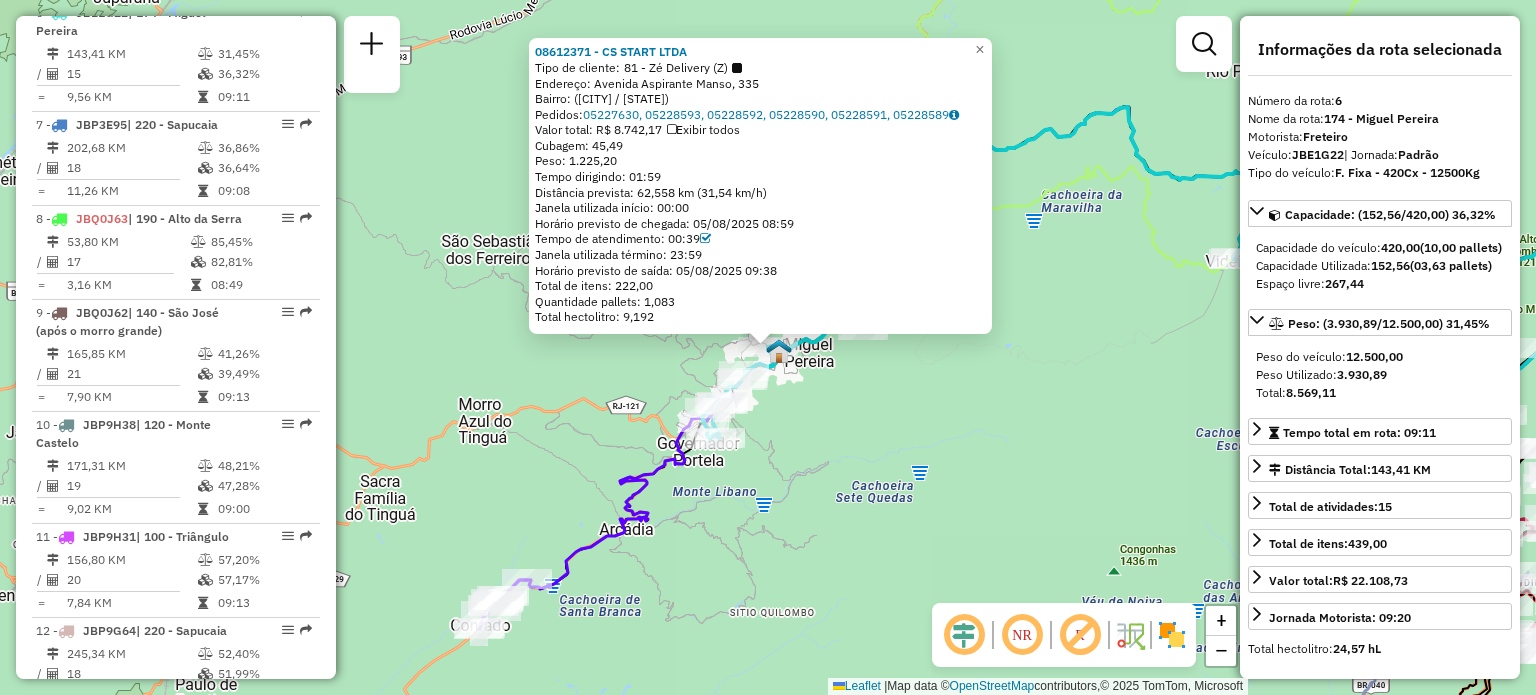 click on "08612371 - [BRAND] Tipo de cliente: 81 - Zé Delivery (Z) Endereço: Avenida Aspirante Manso, 335 Bairro: ([CITY] / [STATE]) Pedidos: 05227630, 05228593, 05228592, 05228590, 05228591, 05228589 Valor total: R$ 8.742,17 Exibir todos Cubagem: 45,49 Peso: 1.225,20 Tempo dirigindo: 01:59 Distância prevista: 62,558 km (31,54 km/h) Janela utilizada início: 00:00 Horário previsto de chegada: 05/08/2025 08:59 Tempo de atendimento: 00:39 Janela utilizada término: 23:59 Horário previsto de saída: 05/08/2025 09:38 Total de itens: 222,00 Quantidade pallets: 1,083 Total hectolitro: 9,192 × Janela de atendimento Grade de atendimento Capacidade Transportadoras Veículos Cliente Pedidos Rotas Selecione os dias de semana para filtrar as janelas de atendimento Seg Ter Qua Qui Sex Sáb Dom Informe o período da janela de atendimento: De: Até: Filtrar exatamente a janela do cliente Considerar janela de atendimento padrão Seg Ter Qua Qui Sex Sáb" 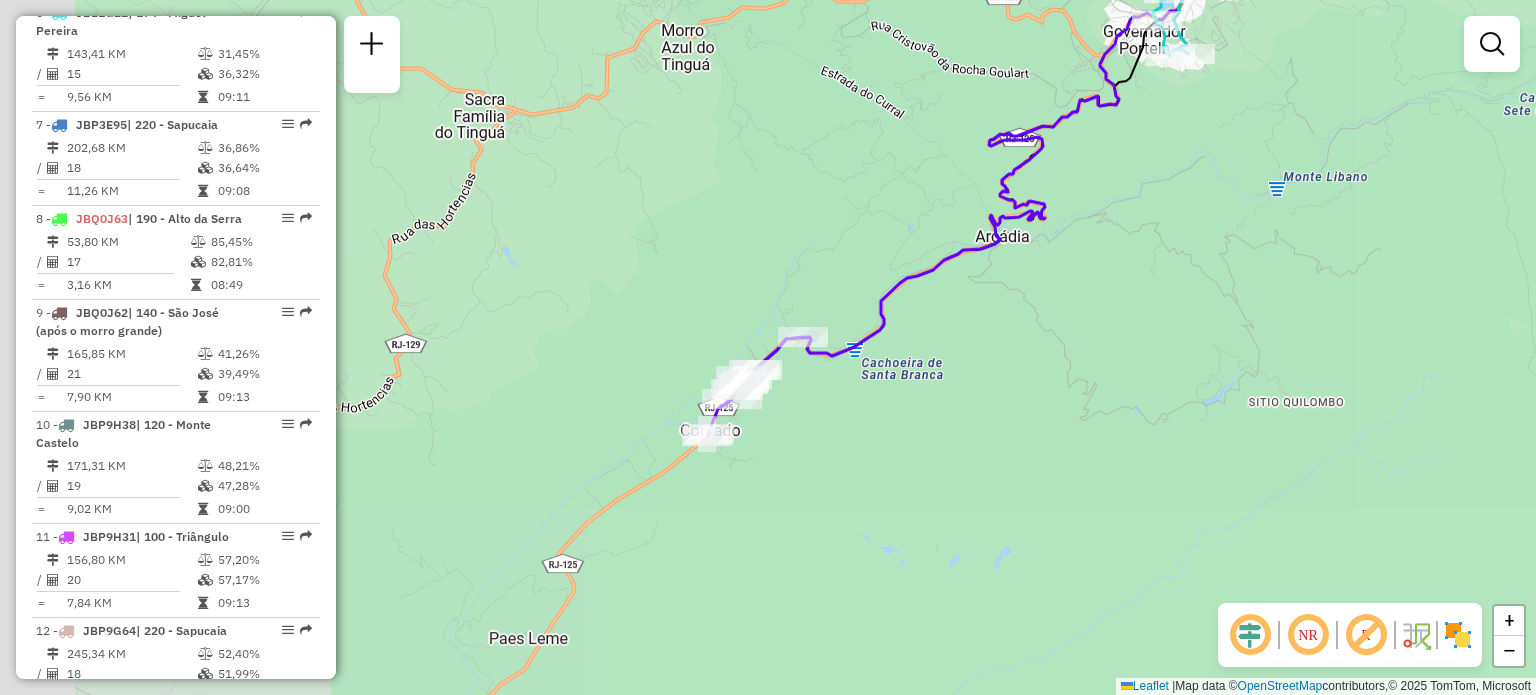 drag, startPoint x: 543, startPoint y: 547, endPoint x: 790, endPoint y: 313, distance: 340.24255 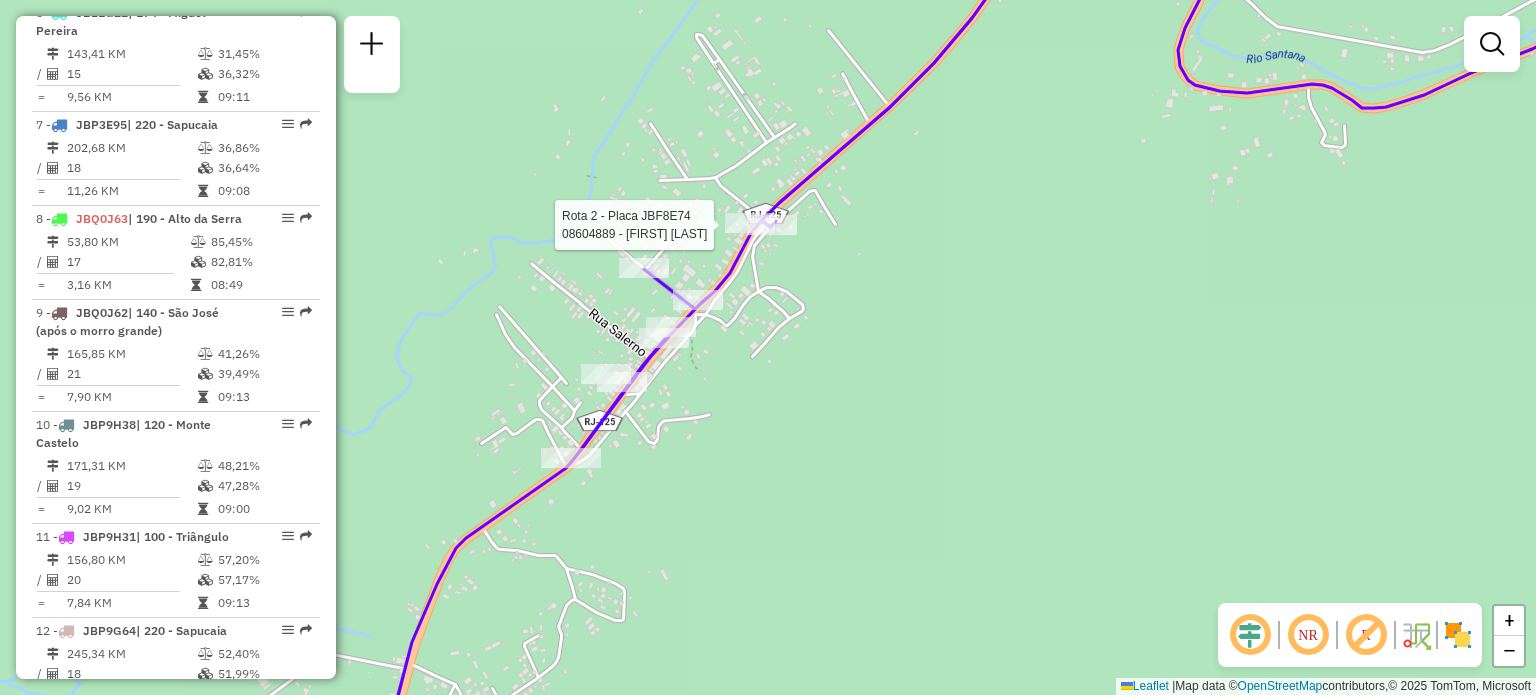 select on "**********" 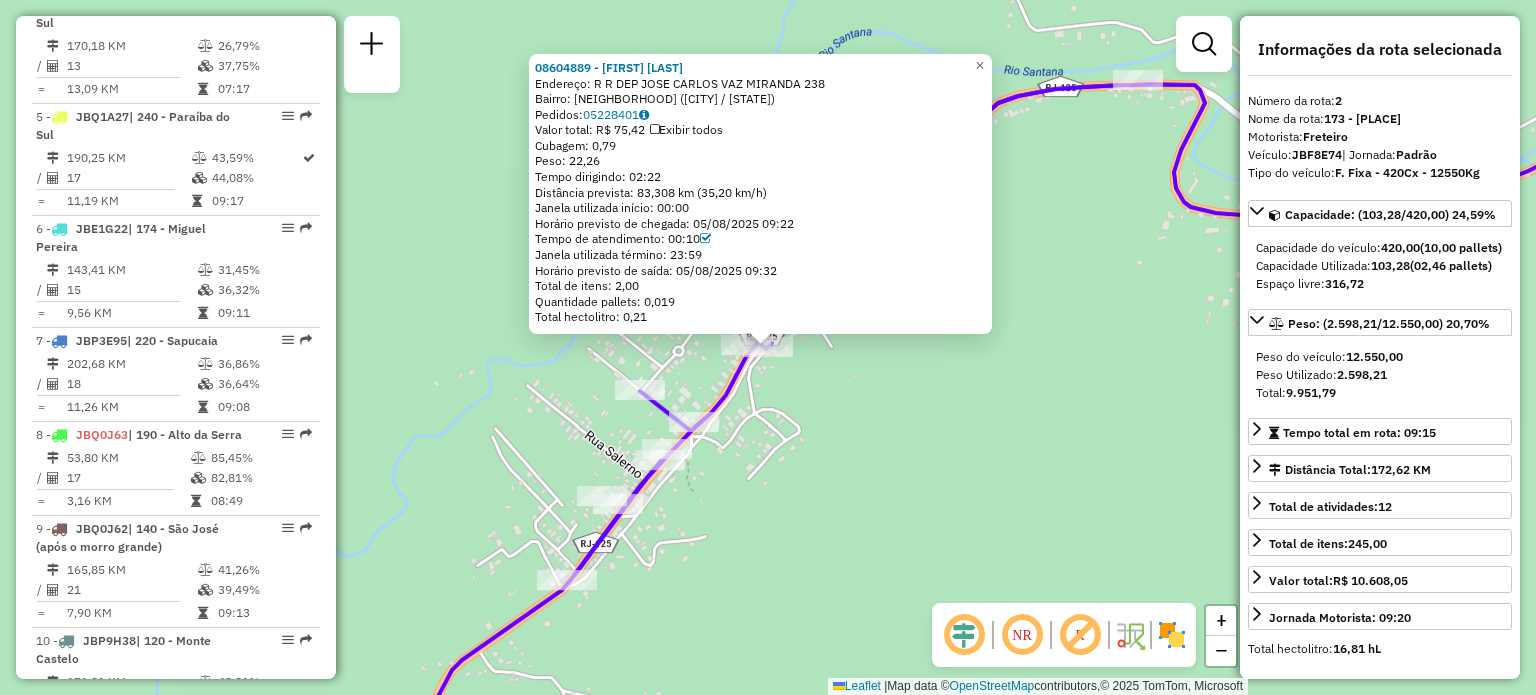 scroll, scrollTop: 1003, scrollLeft: 0, axis: vertical 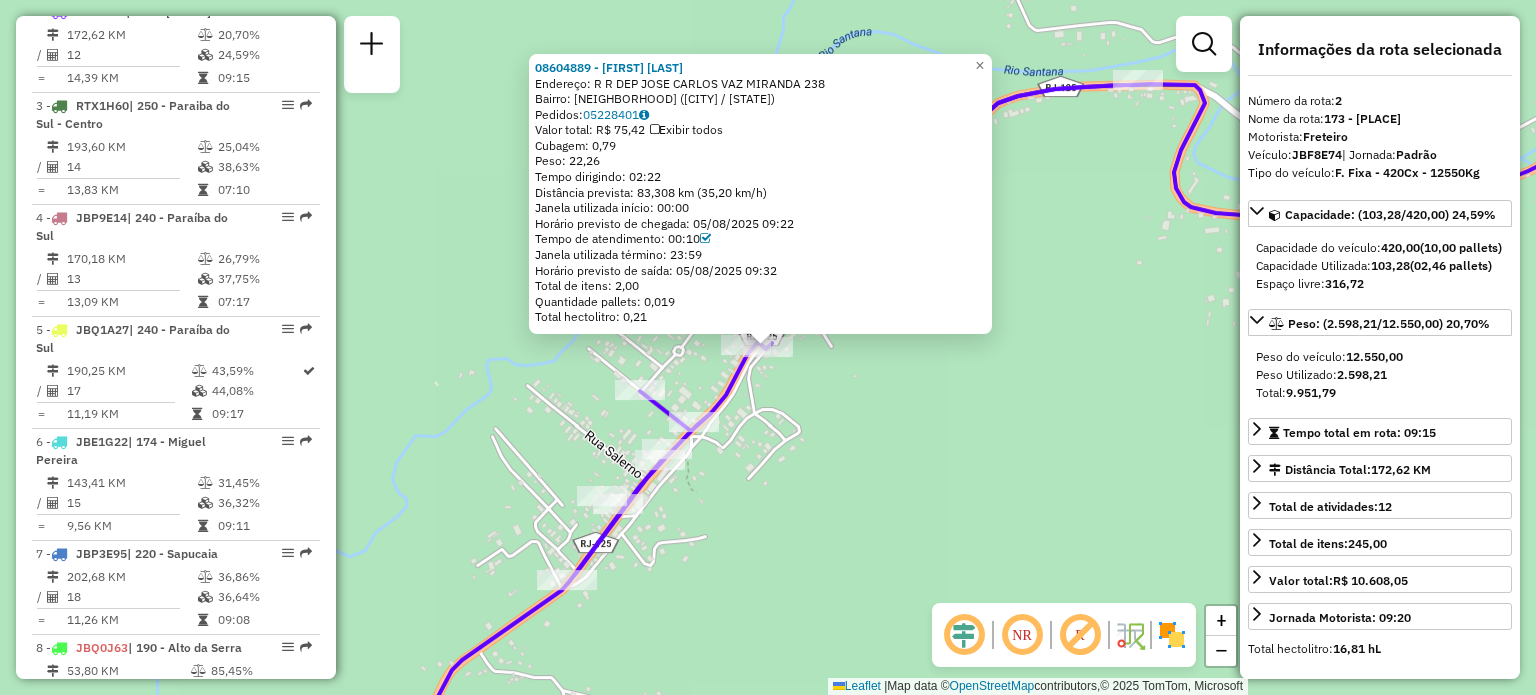 click on "08604889 - [FIRST] [LAST] Endereço: R R DEP JOSE CARLOS VAZ MIRANDA 238 Bairro: [NEIGHBORHOOD] ([CITY] / [STATE]) Pedidos: 05228401 Valor total: R$ 75,42 Exibir todos Cubagem: 0,79 Peso: 22,26 Tempo dirigindo: 02:22 Distância prevista: 83,308 km (35,20 km/h) Janela utilizada início: 00:00 Horário previsto de chegada: 05/08/2025 09:22 Tempo de atendimento: 00:10 Janela utilizada término: 23:59 Horário previsto de saída: 05/08/2025 09:32 Total de itens: 2,00 Quantidade pallets: 0,019 Total hectolitro: 0,21 × Janela de atendimento Grade de atendimento Capacidade Transportadoras Veículos Cliente Pedidos Rotas Selecione os dias de semana para filtrar as janelas de atendimento Seg Ter Qua Qui Sex Sáb Dom Informe o período da janela de atendimento: De: Até: Filtrar exatamente a janela do cliente Considerar janela de atendimento padrão Selecione os dias de semana para filtrar as grades de atendimento Seg Ter Qua Qui Sex Sáb Dom De: +" 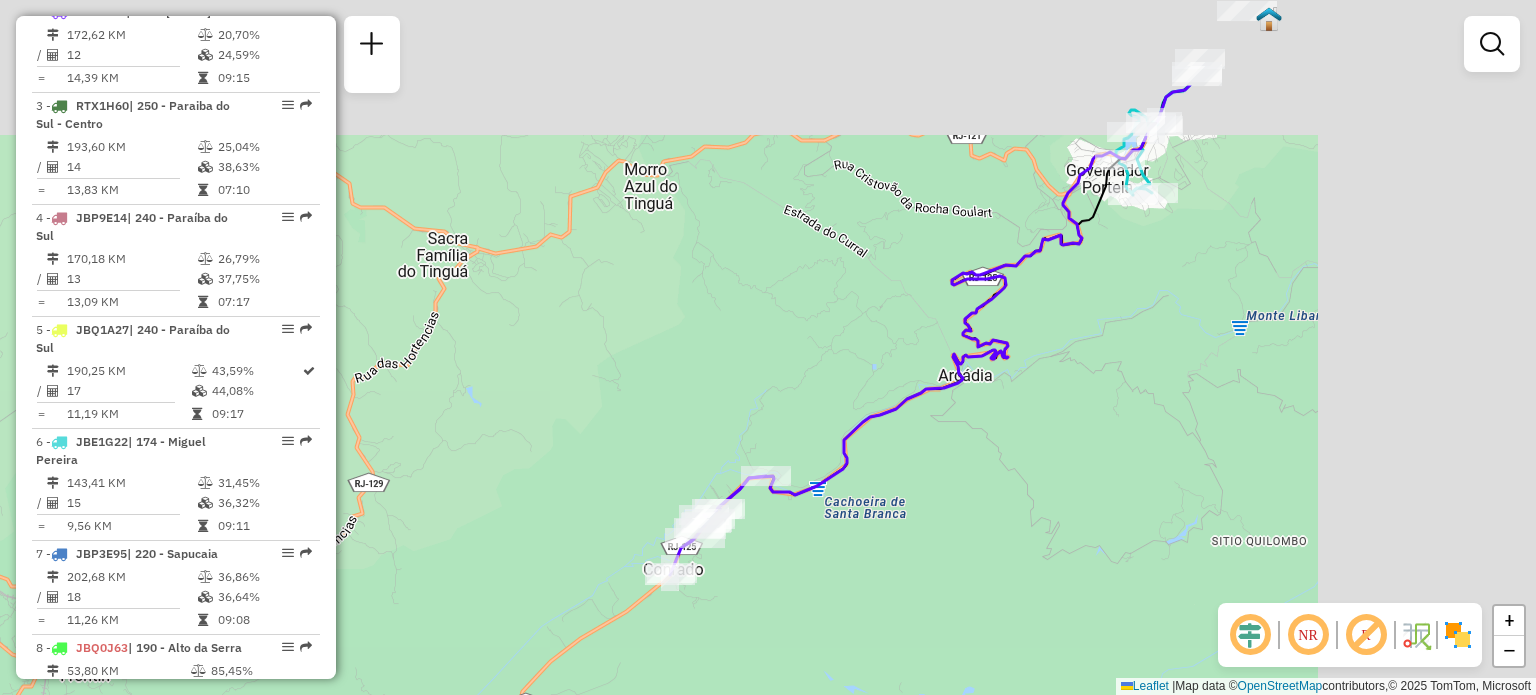 drag, startPoint x: 1317, startPoint y: 257, endPoint x: 714, endPoint y: 548, distance: 669.5446 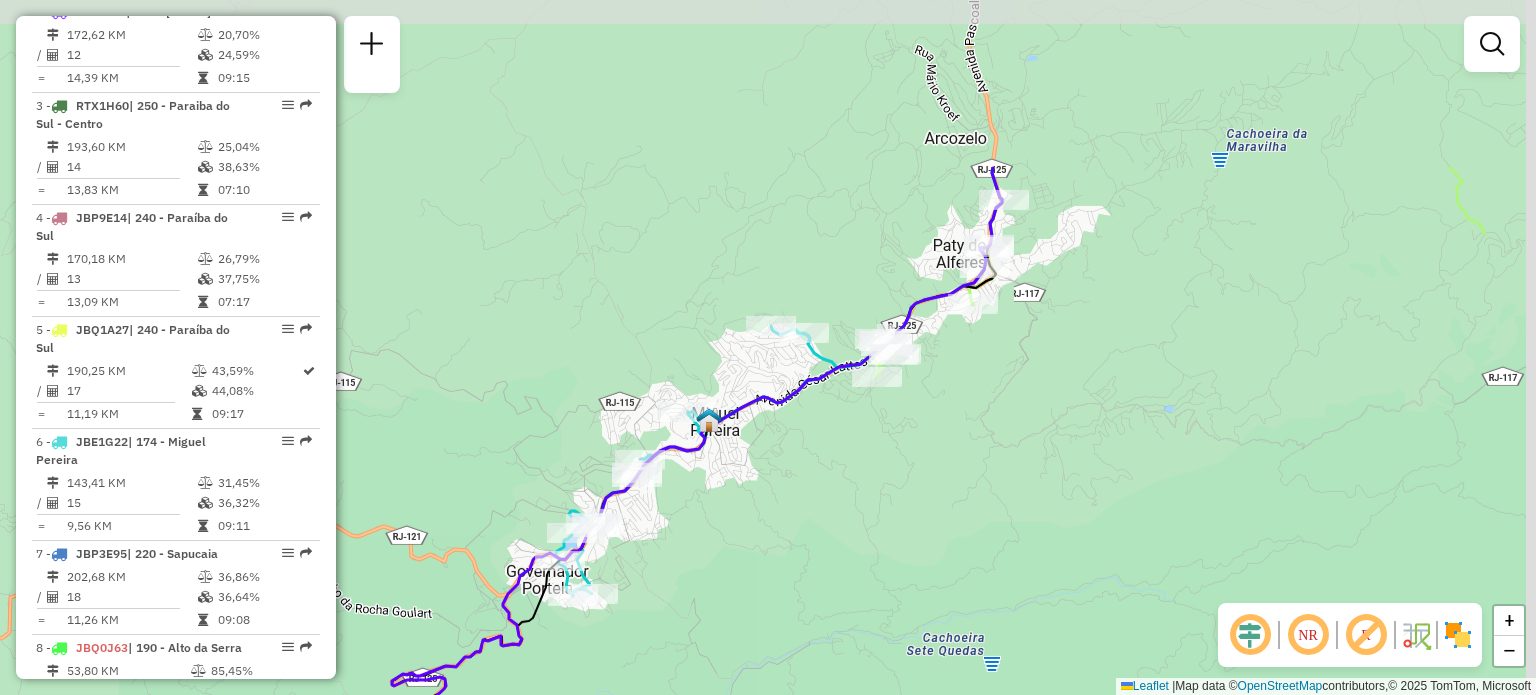 drag, startPoint x: 1044, startPoint y: 267, endPoint x: 841, endPoint y: 503, distance: 311.2957 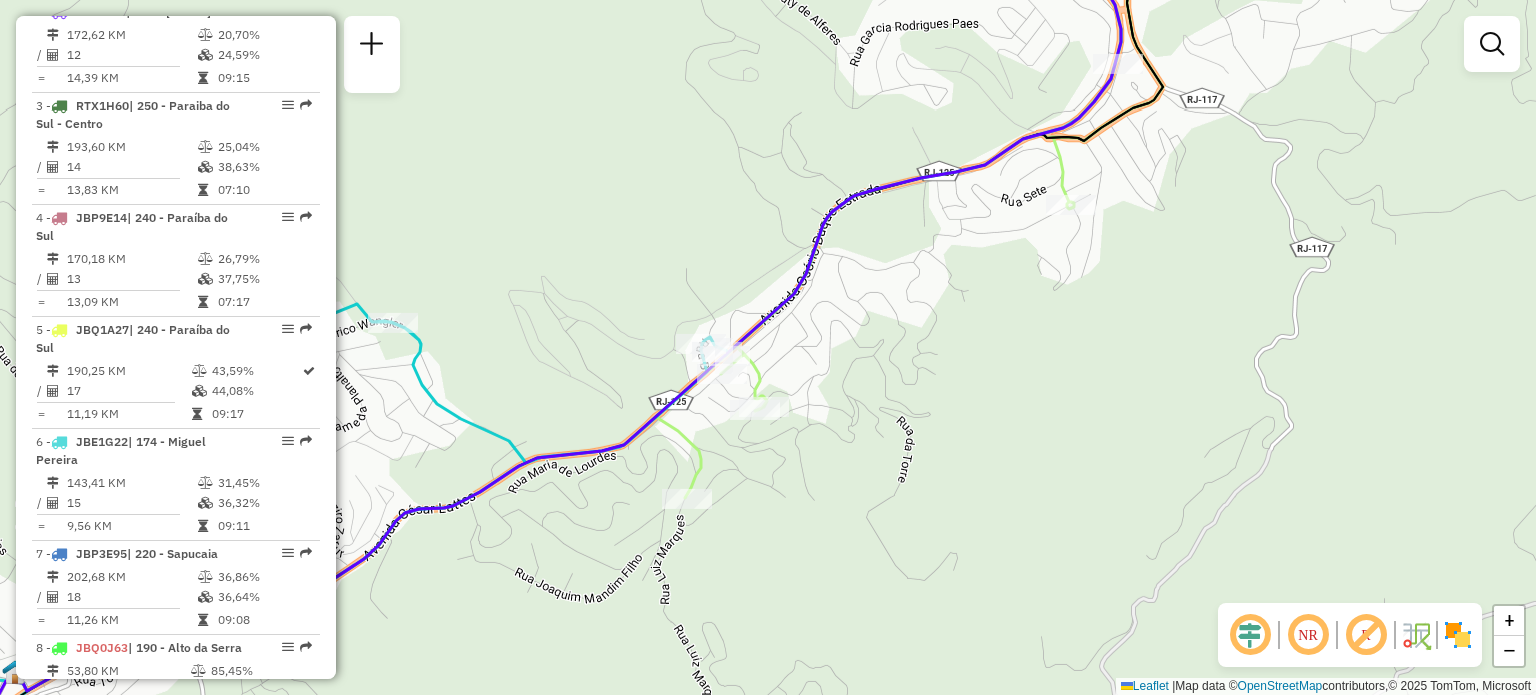 drag, startPoint x: 1232, startPoint y: 431, endPoint x: 1067, endPoint y: 571, distance: 216.39085 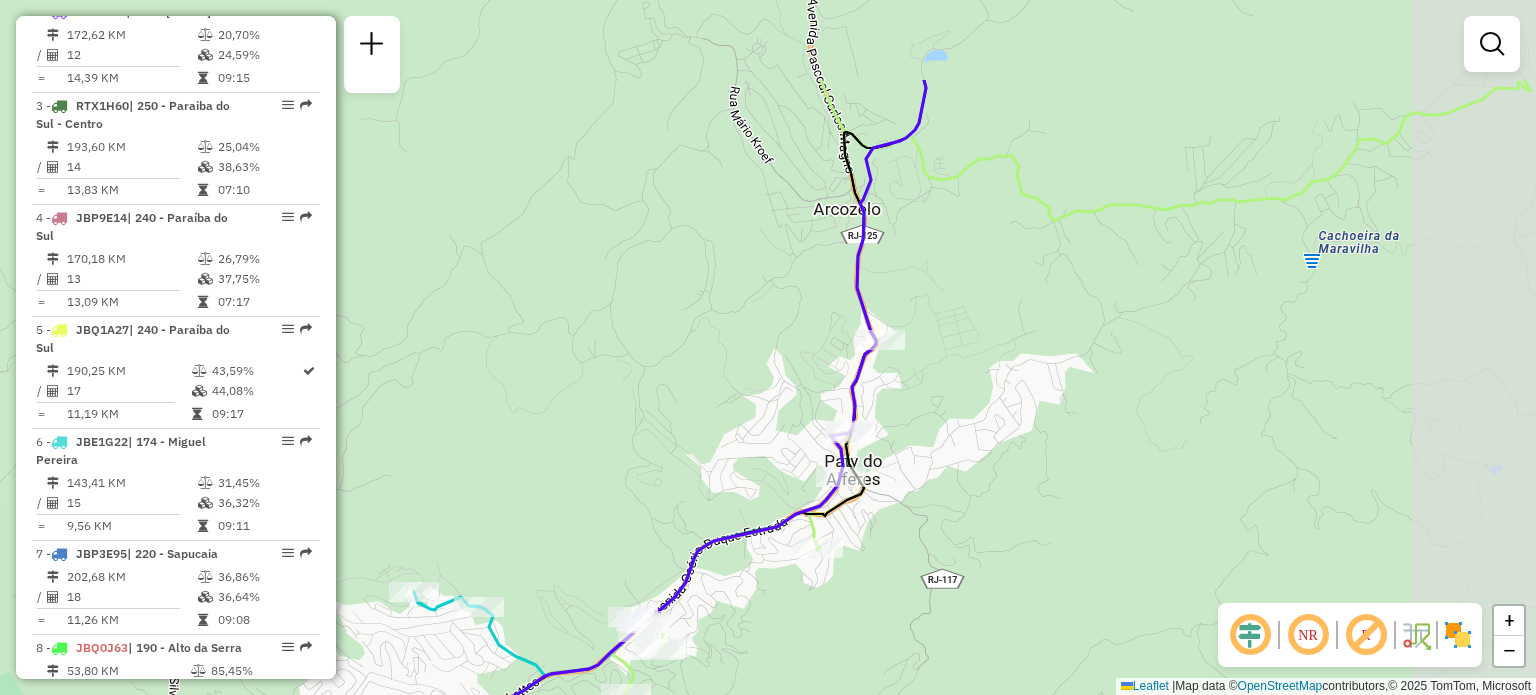 drag, startPoint x: 1009, startPoint y: 466, endPoint x: 950, endPoint y: 403, distance: 86.313385 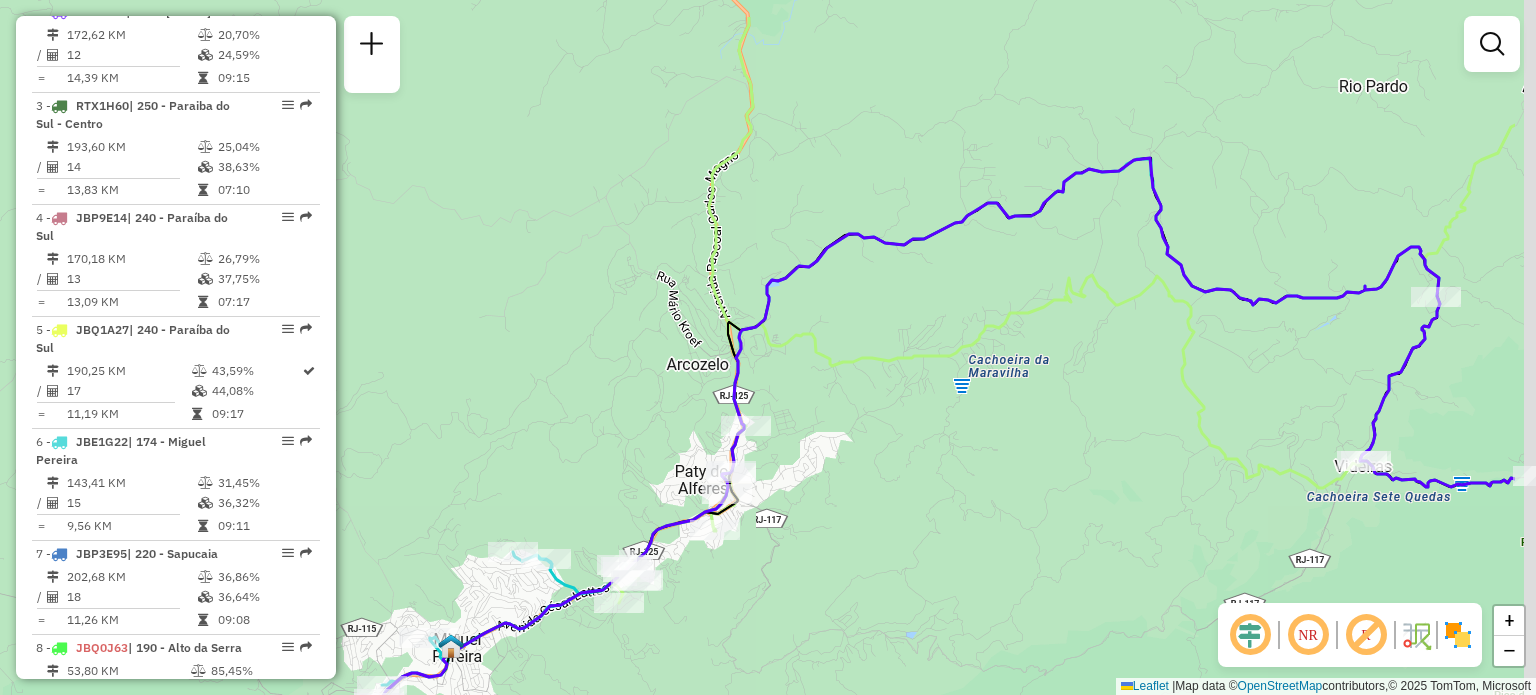 drag, startPoint x: 1045, startPoint y: 431, endPoint x: 884, endPoint y: 481, distance: 168.5853 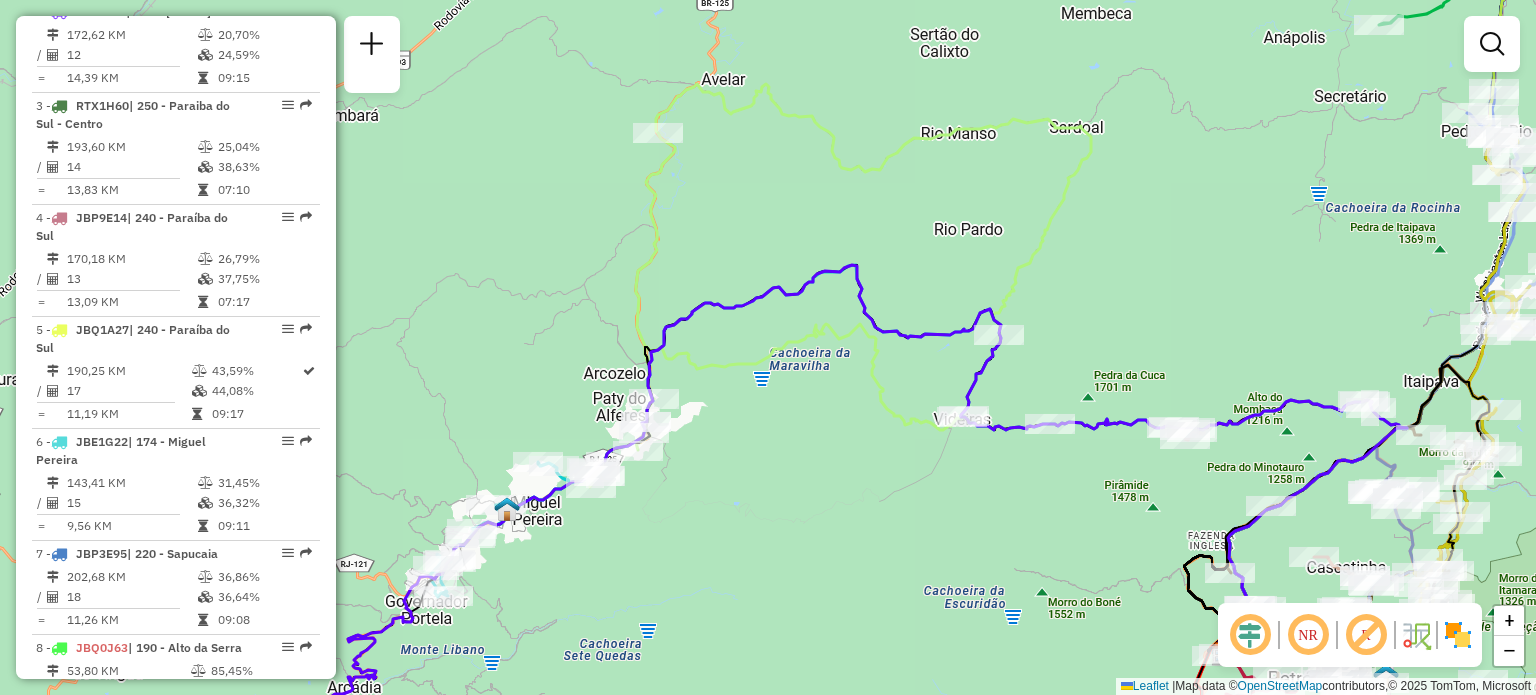 drag, startPoint x: 919, startPoint y: 499, endPoint x: 824, endPoint y: 444, distance: 109.77249 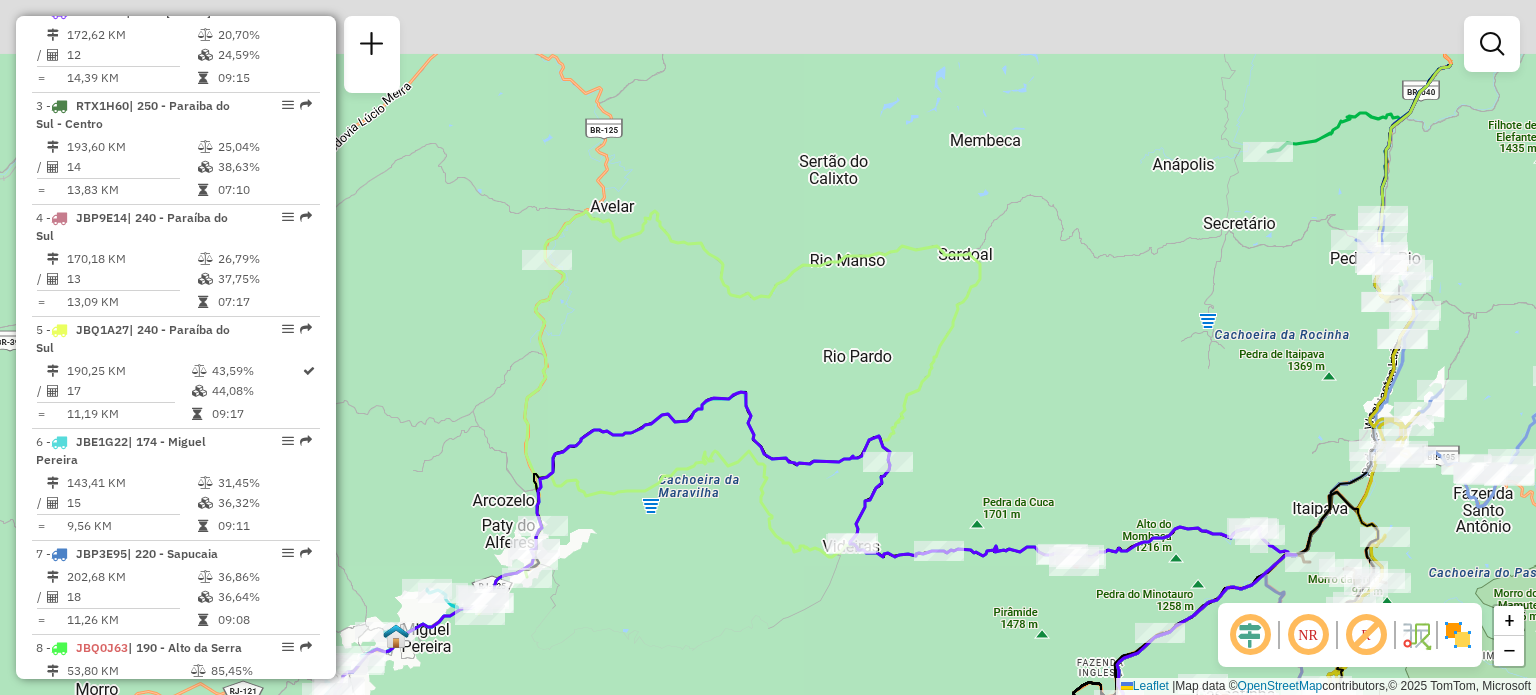 drag, startPoint x: 845, startPoint y: 109, endPoint x: 717, endPoint y: 272, distance: 207.25105 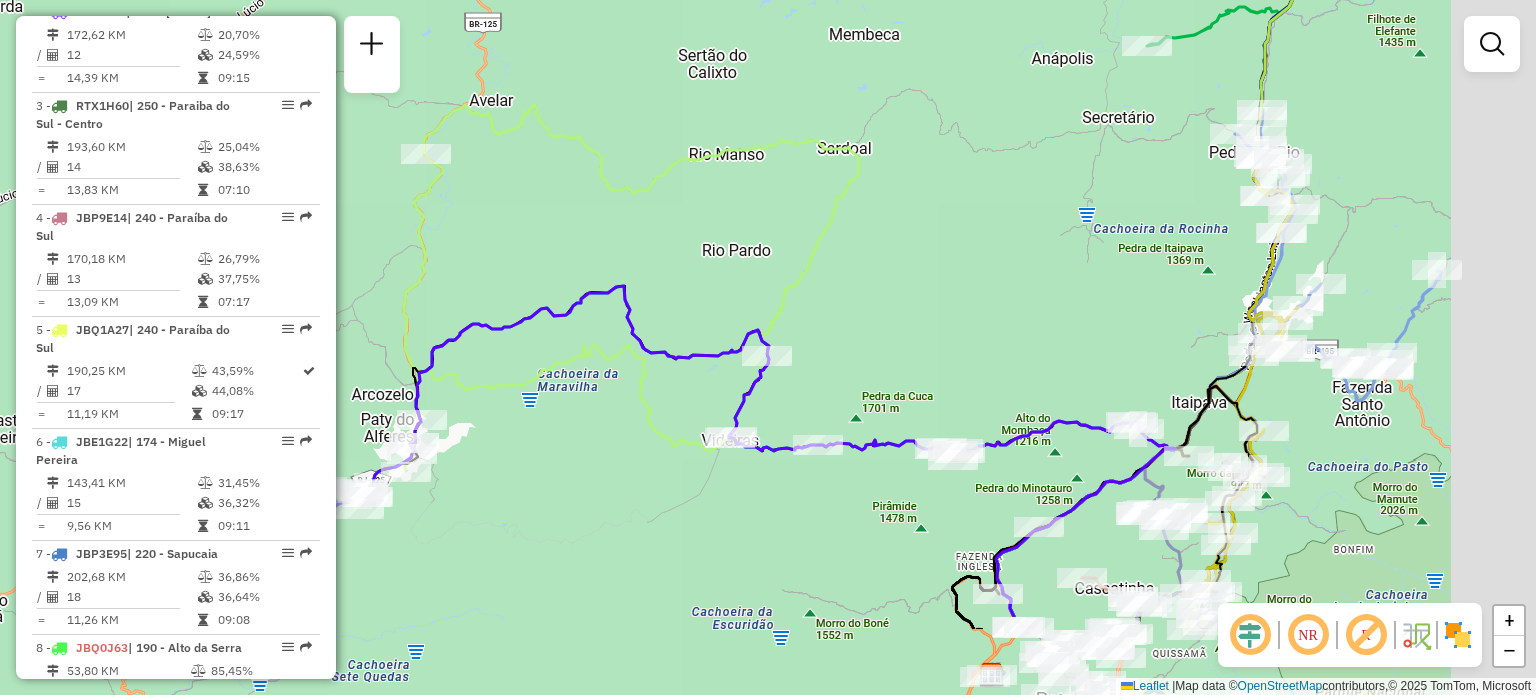 drag, startPoint x: 821, startPoint y: 224, endPoint x: 775, endPoint y: 139, distance: 96.64885 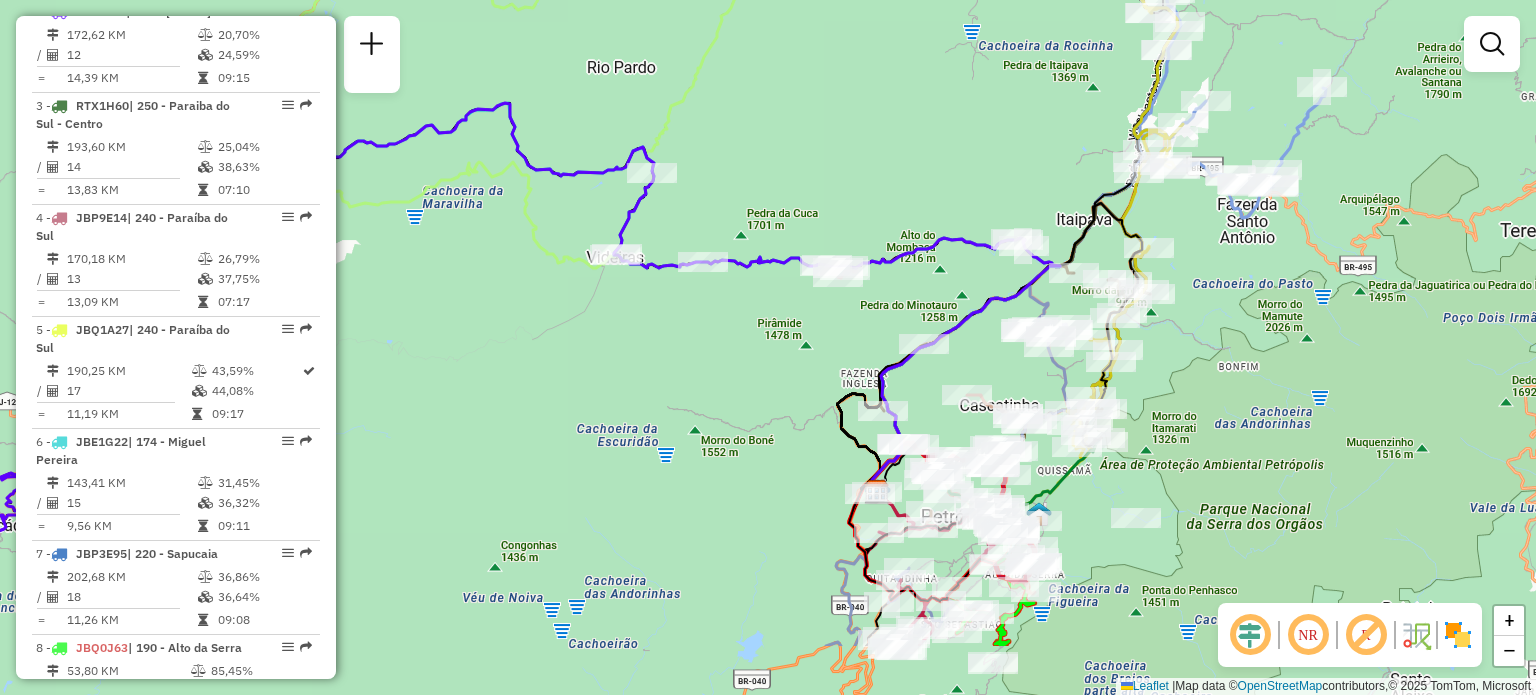 drag, startPoint x: 746, startPoint y: 519, endPoint x: 685, endPoint y: 408, distance: 126.65702 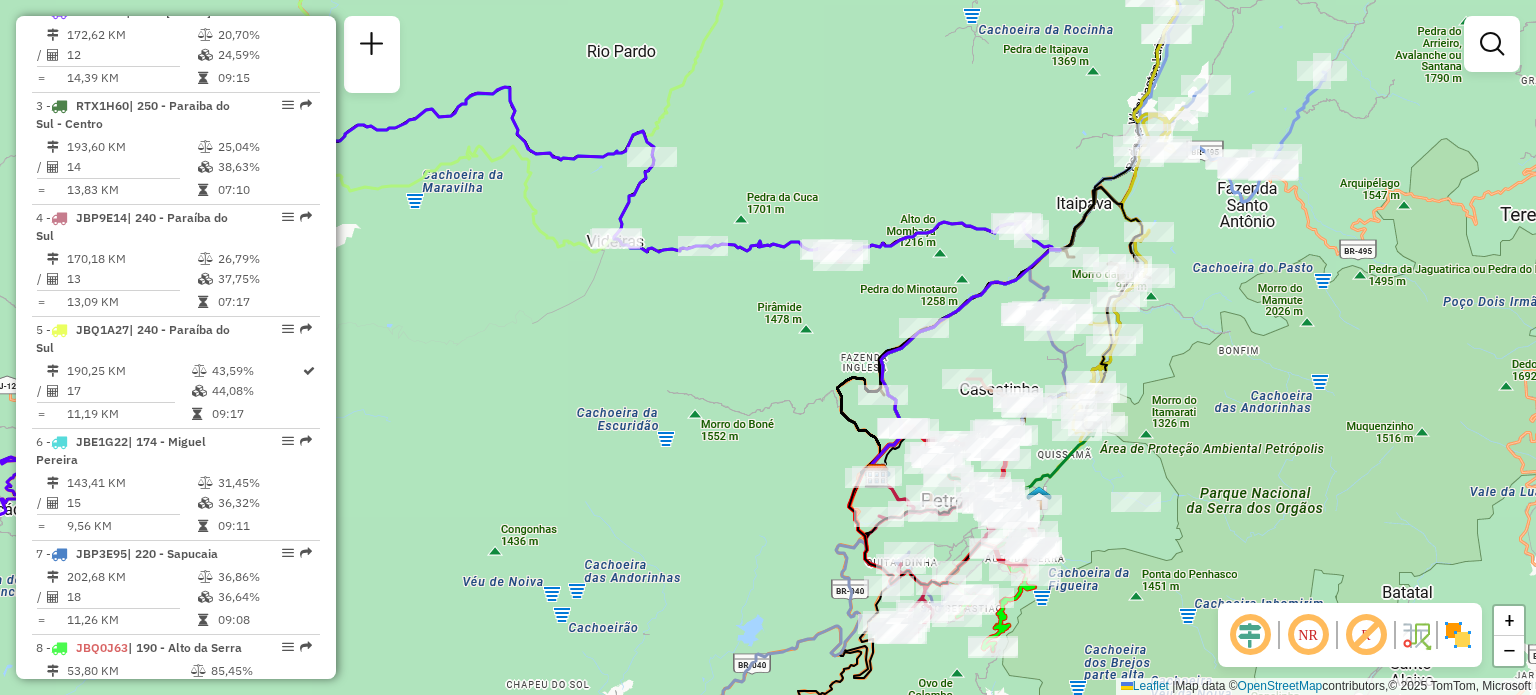 drag, startPoint x: 772, startPoint y: 374, endPoint x: 782, endPoint y: 320, distance: 54.91812 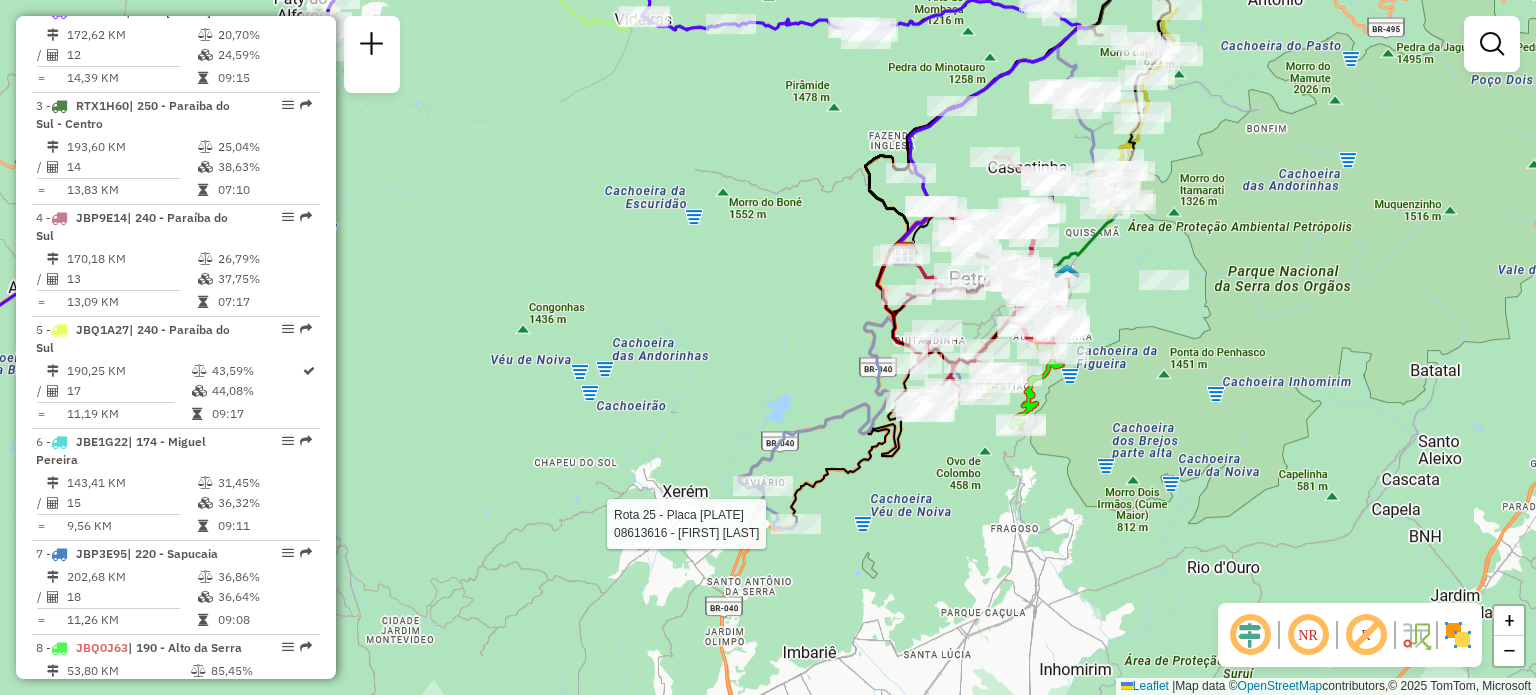 select on "**********" 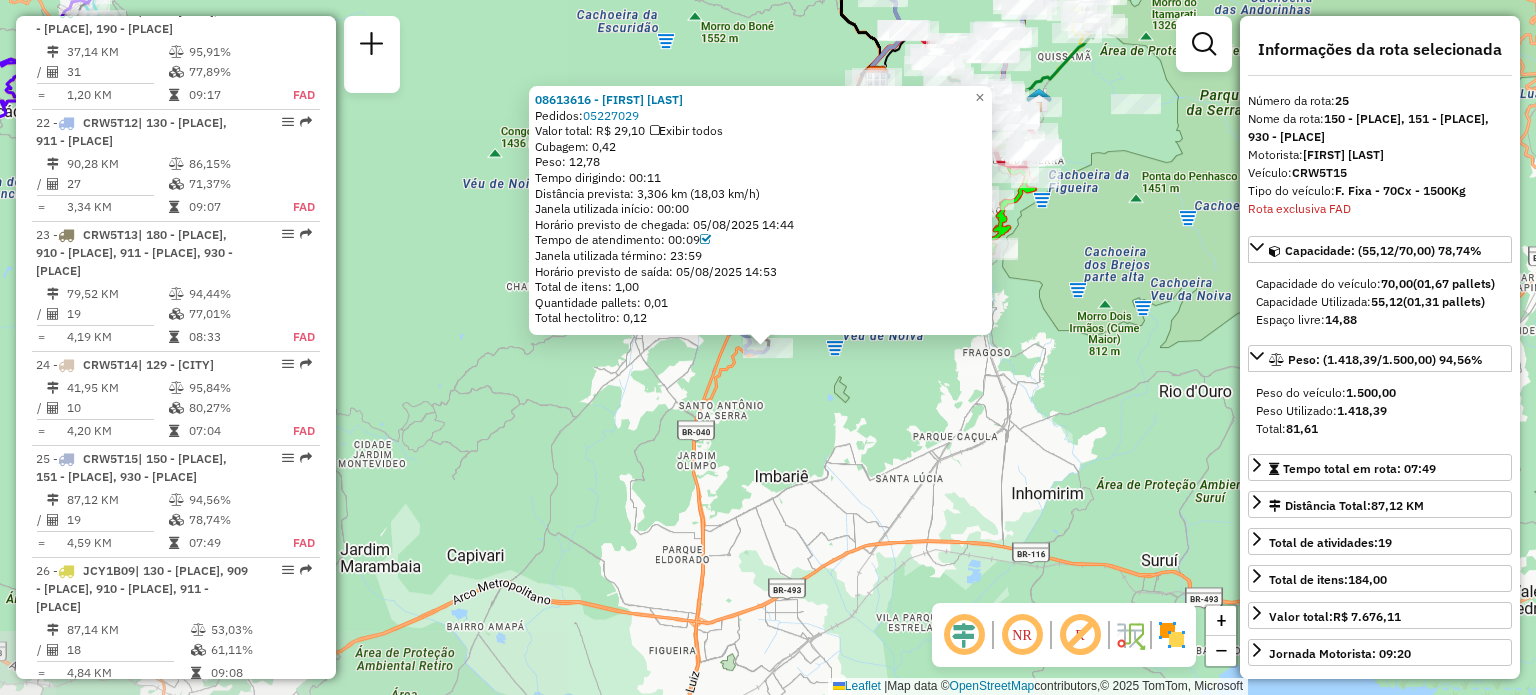 scroll, scrollTop: 3574, scrollLeft: 0, axis: vertical 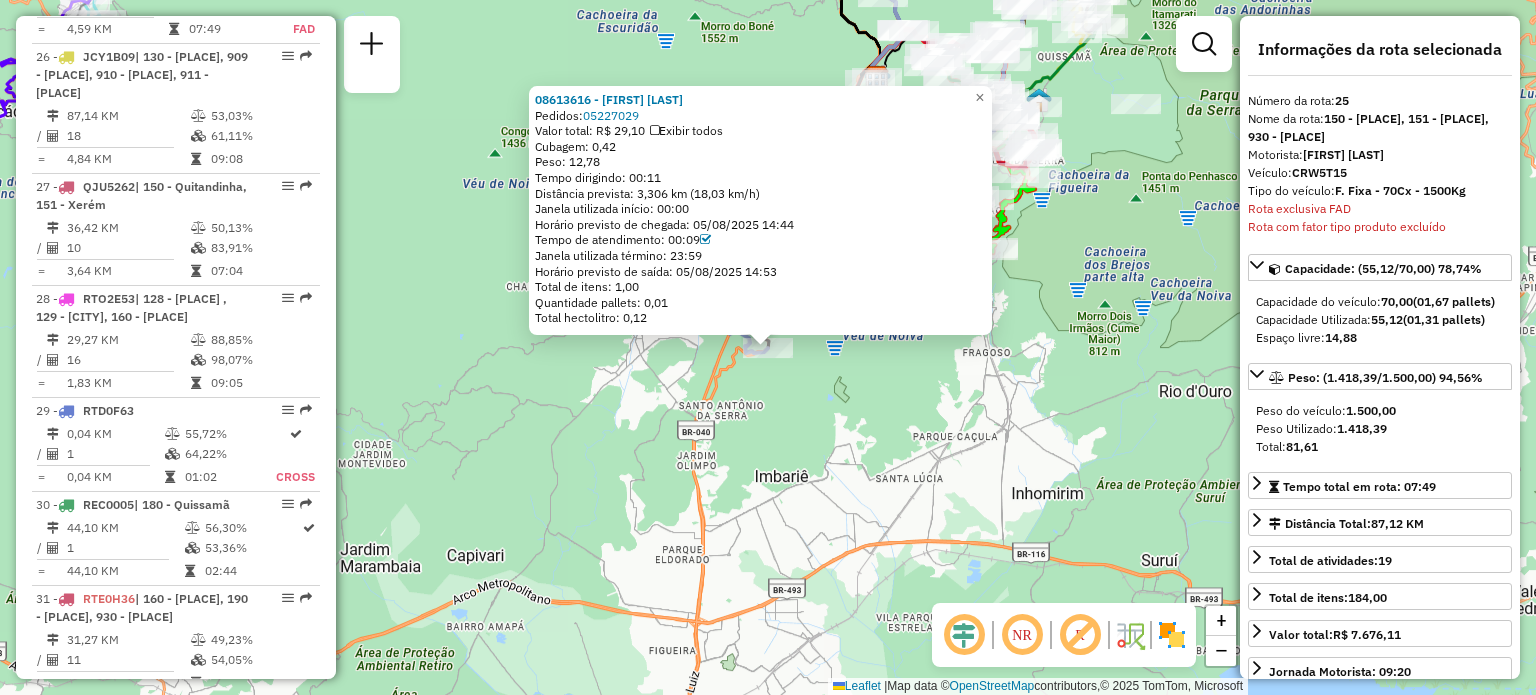 click 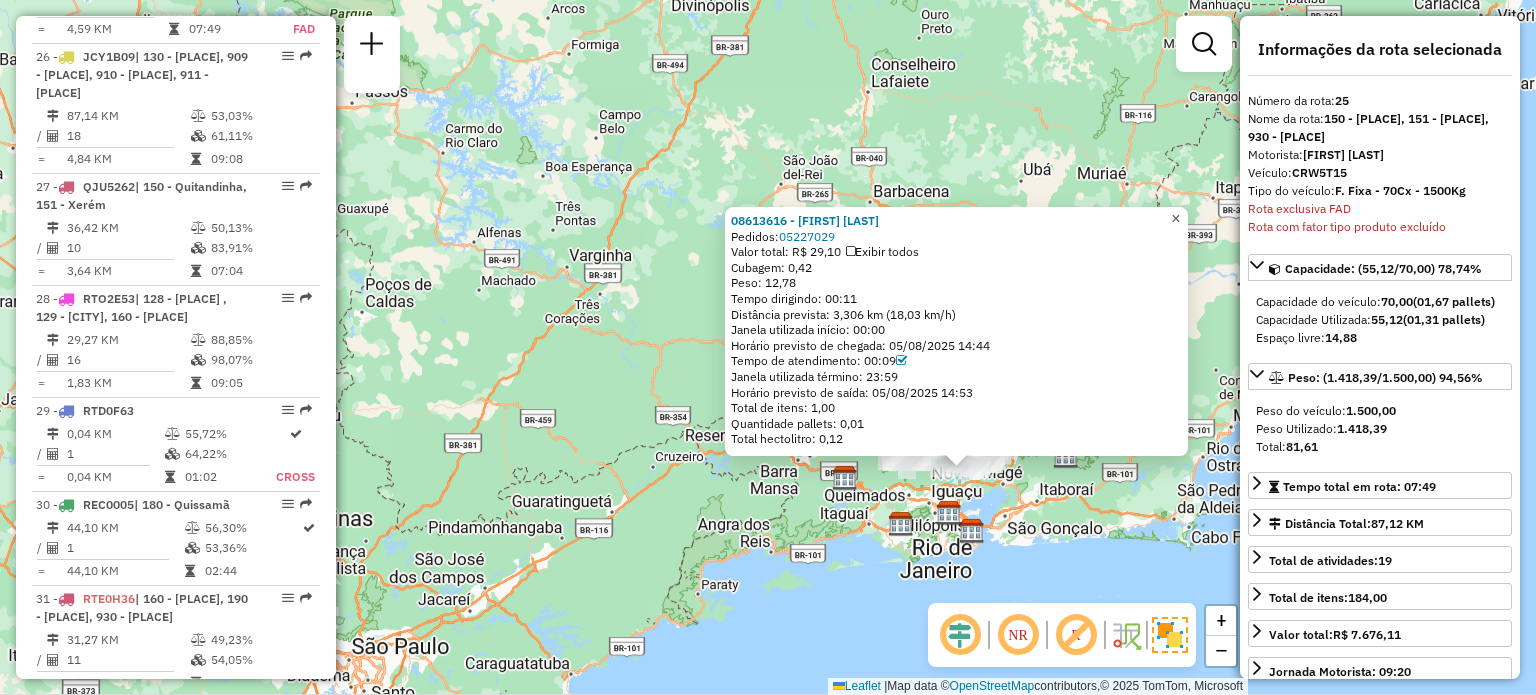 click on "×" 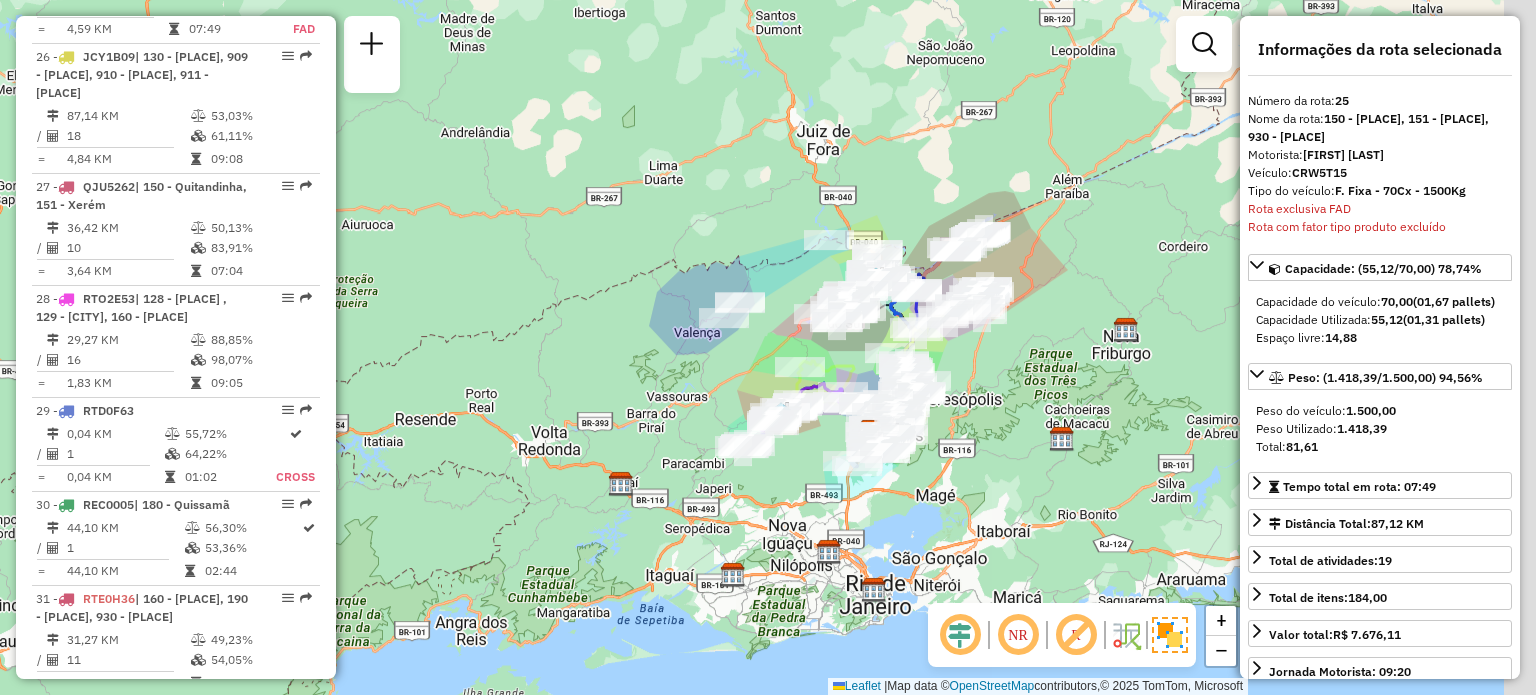 drag, startPoint x: 921, startPoint y: 436, endPoint x: 711, endPoint y: 387, distance: 215.6409 